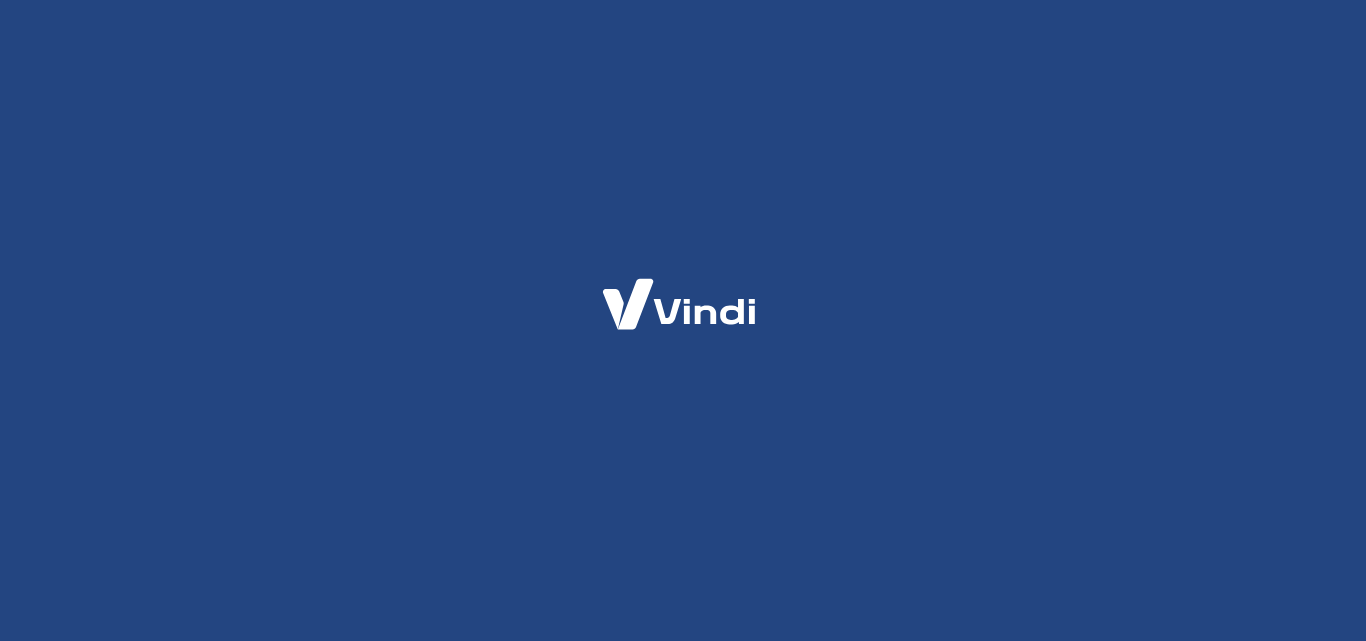 scroll, scrollTop: 0, scrollLeft: 0, axis: both 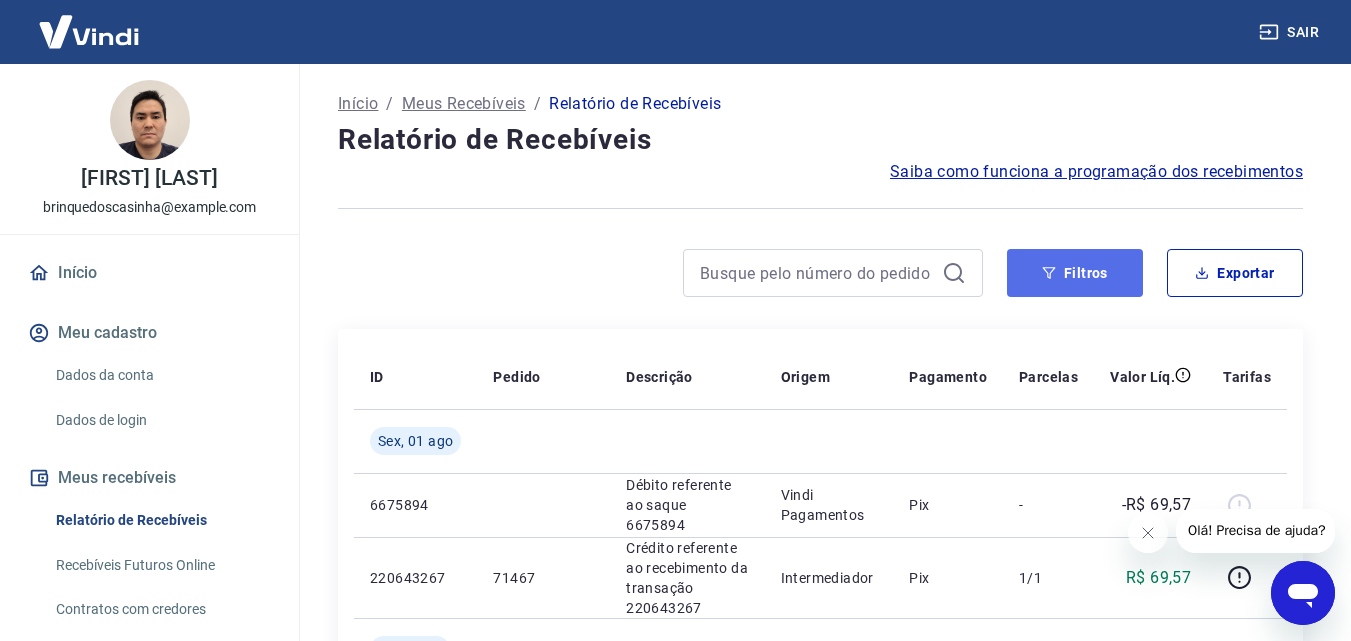 click on "Filtros" at bounding box center (1075, 273) 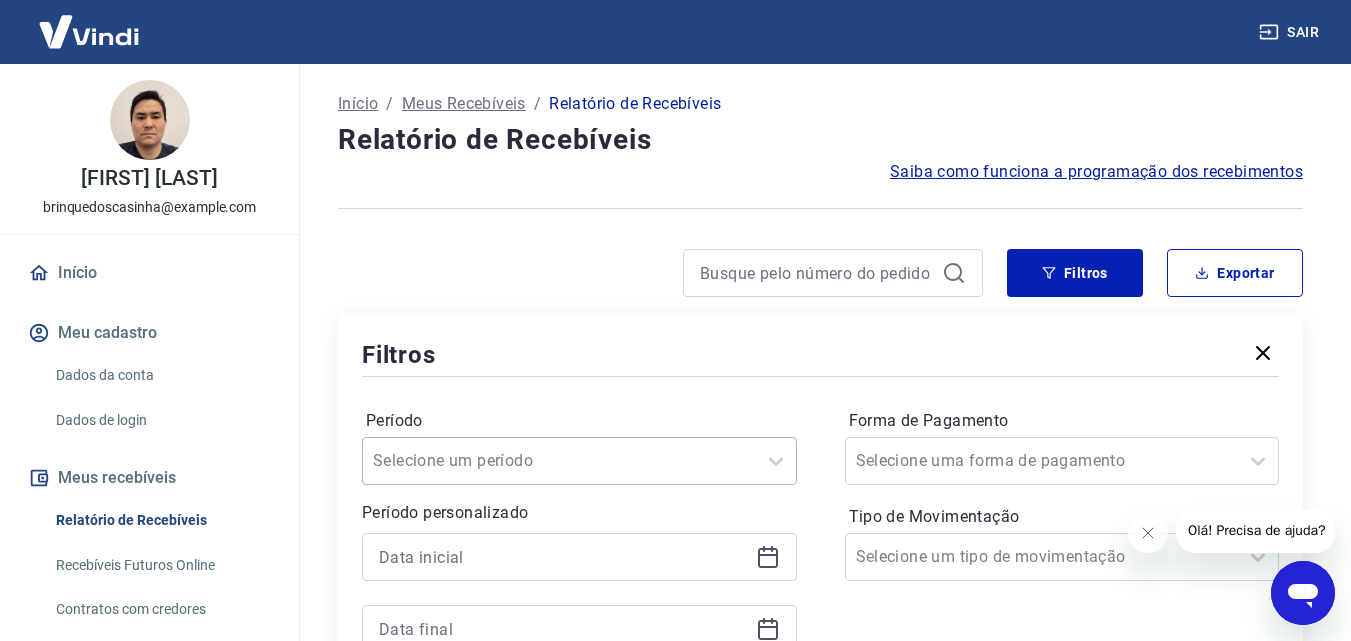 click on "Selecione um período" at bounding box center [579, 461] 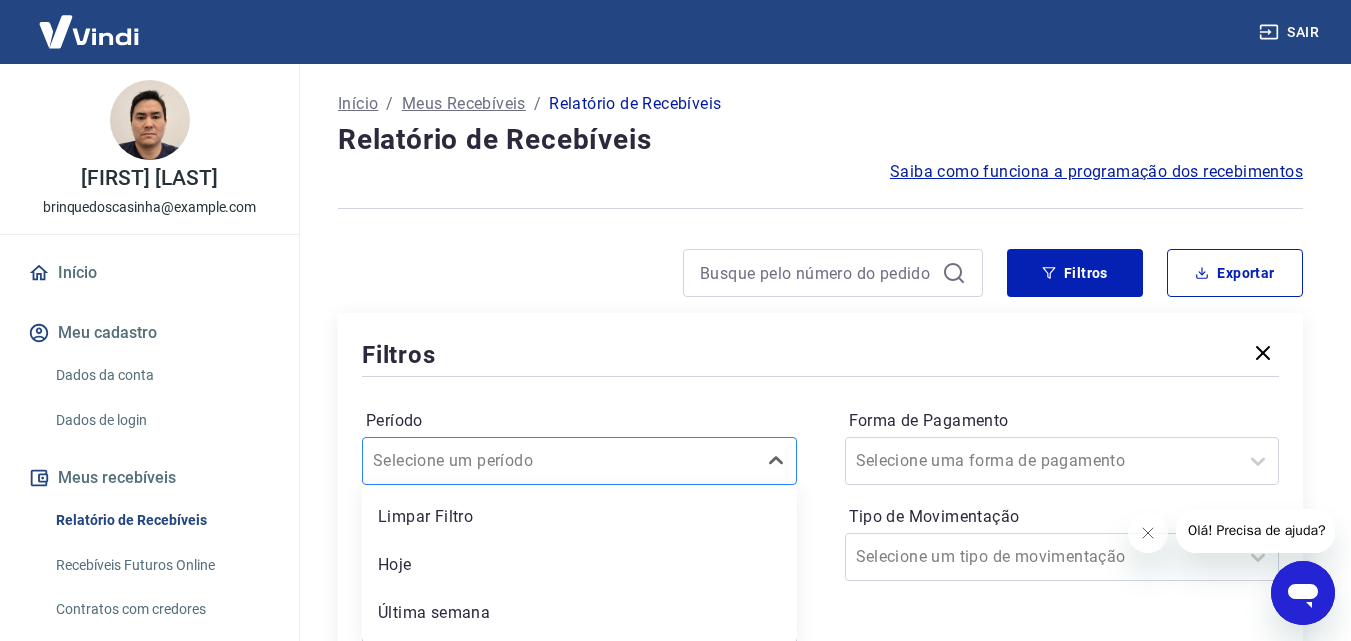 scroll, scrollTop: 144, scrollLeft: 0, axis: vertical 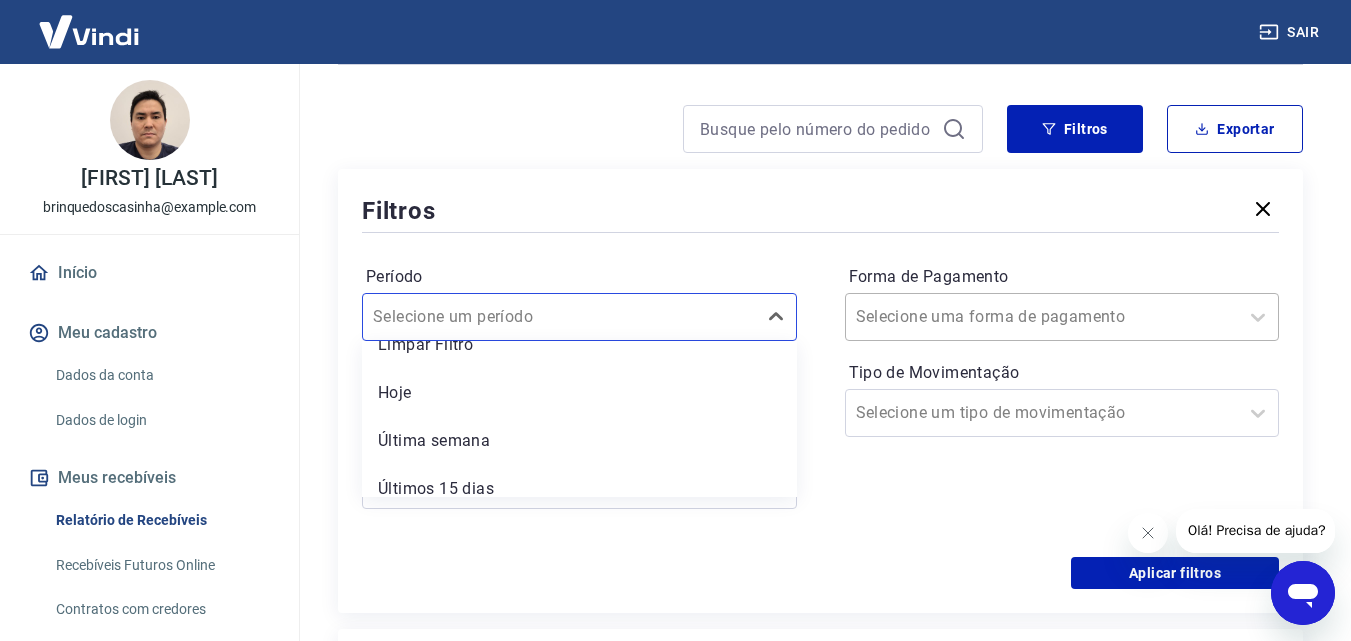 click on "Selecione uma forma de pagamento" at bounding box center (1042, 317) 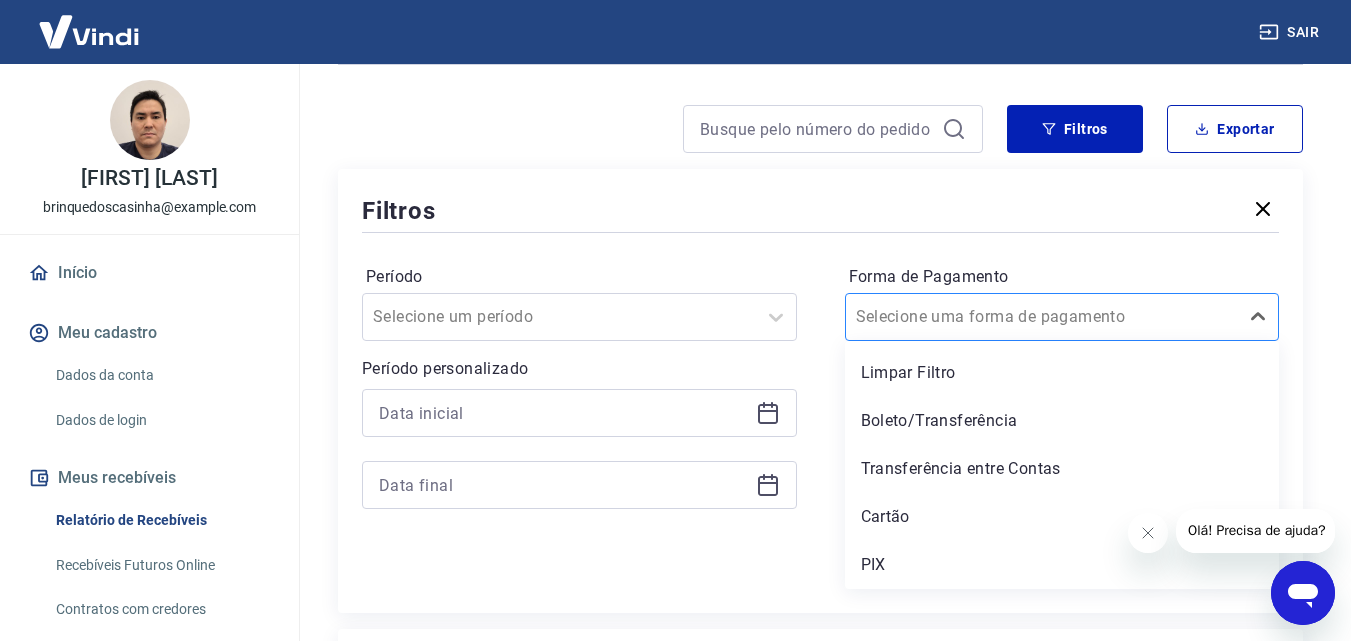 click on "Selecione uma forma de pagamento" at bounding box center [1042, 317] 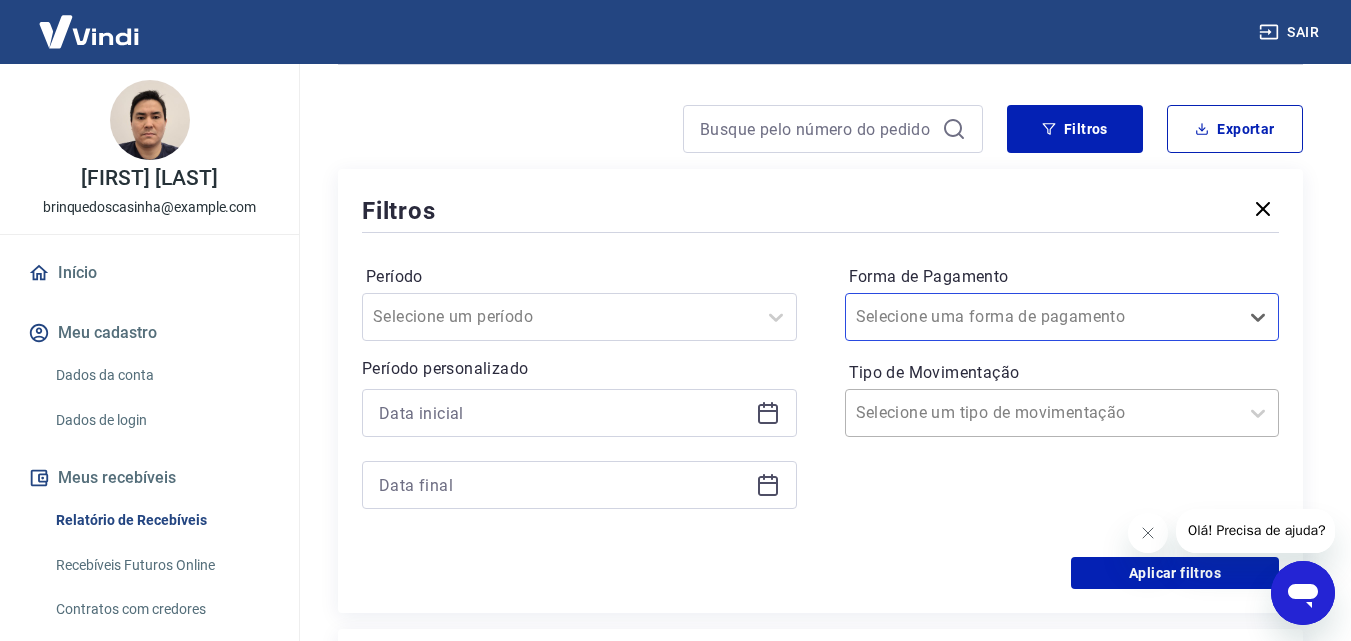click on "Tipo de Movimentação" at bounding box center (957, 413) 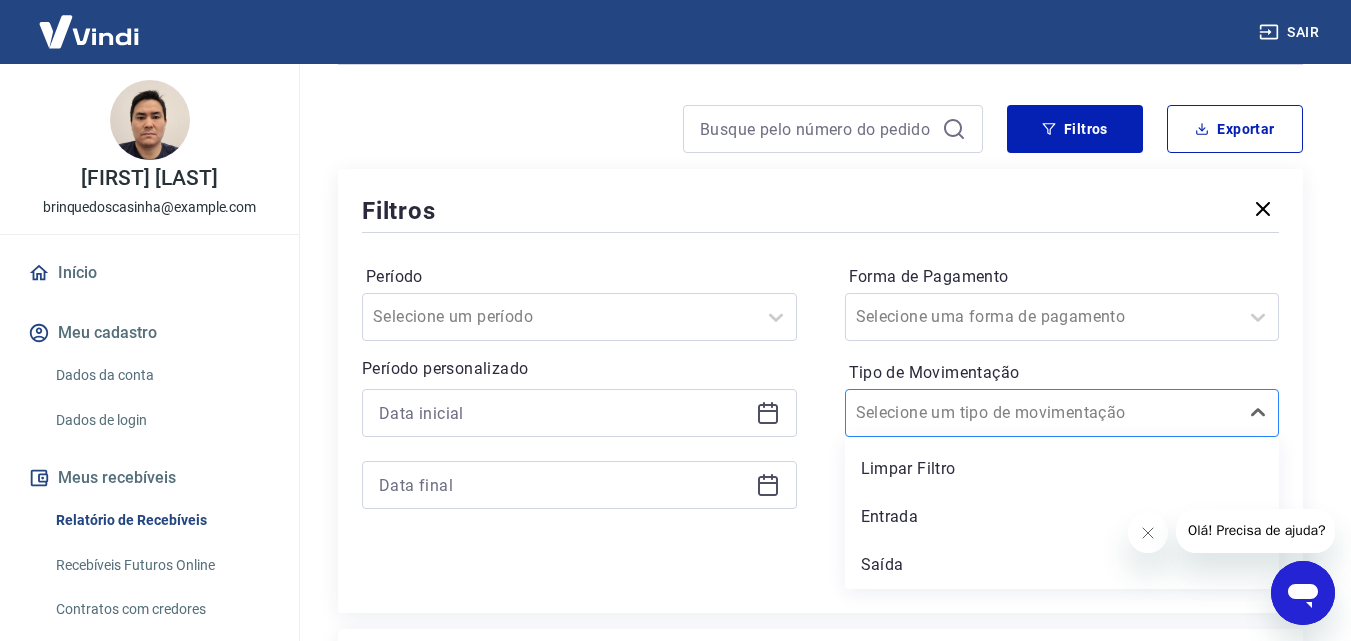 scroll, scrollTop: 244, scrollLeft: 0, axis: vertical 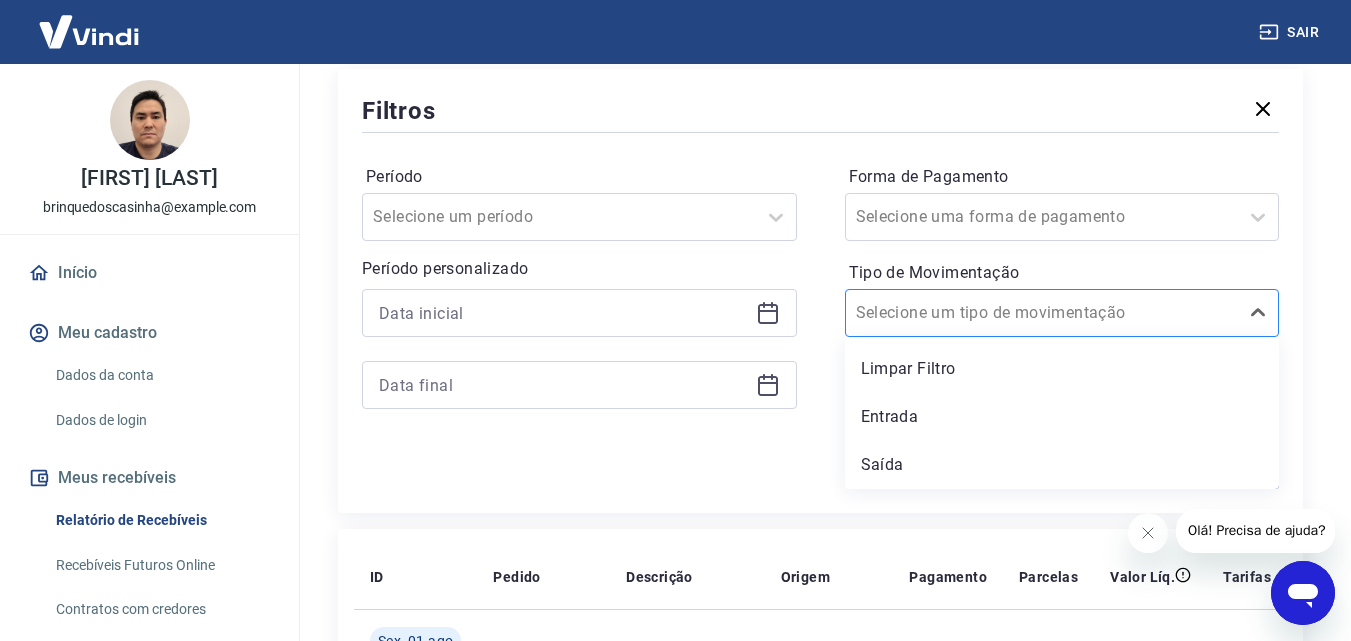 click at bounding box center (1042, 313) 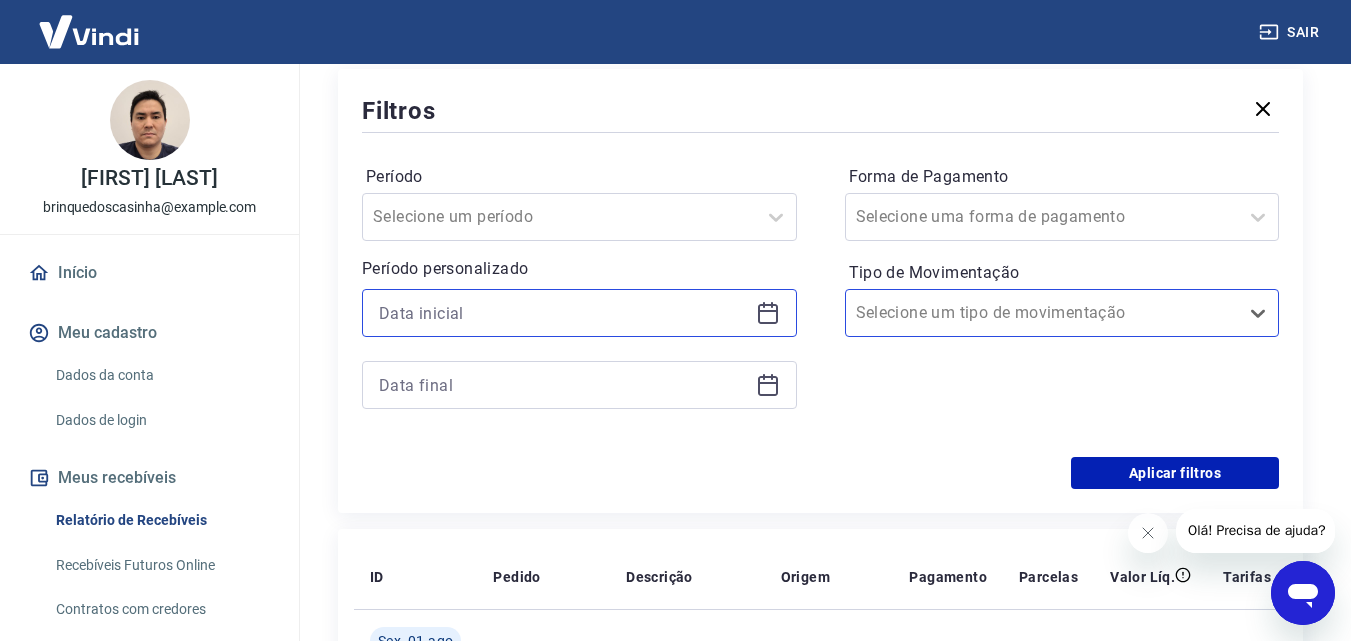 click at bounding box center [563, 313] 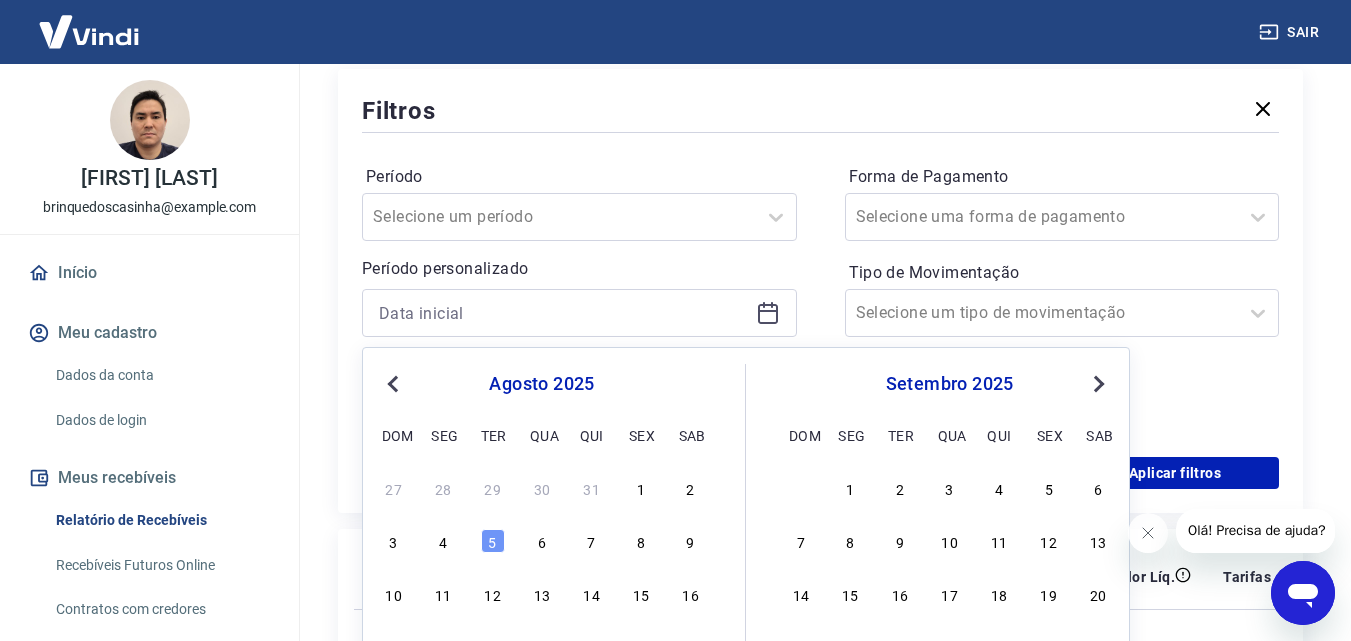 click on "Previous Month" at bounding box center [395, 383] 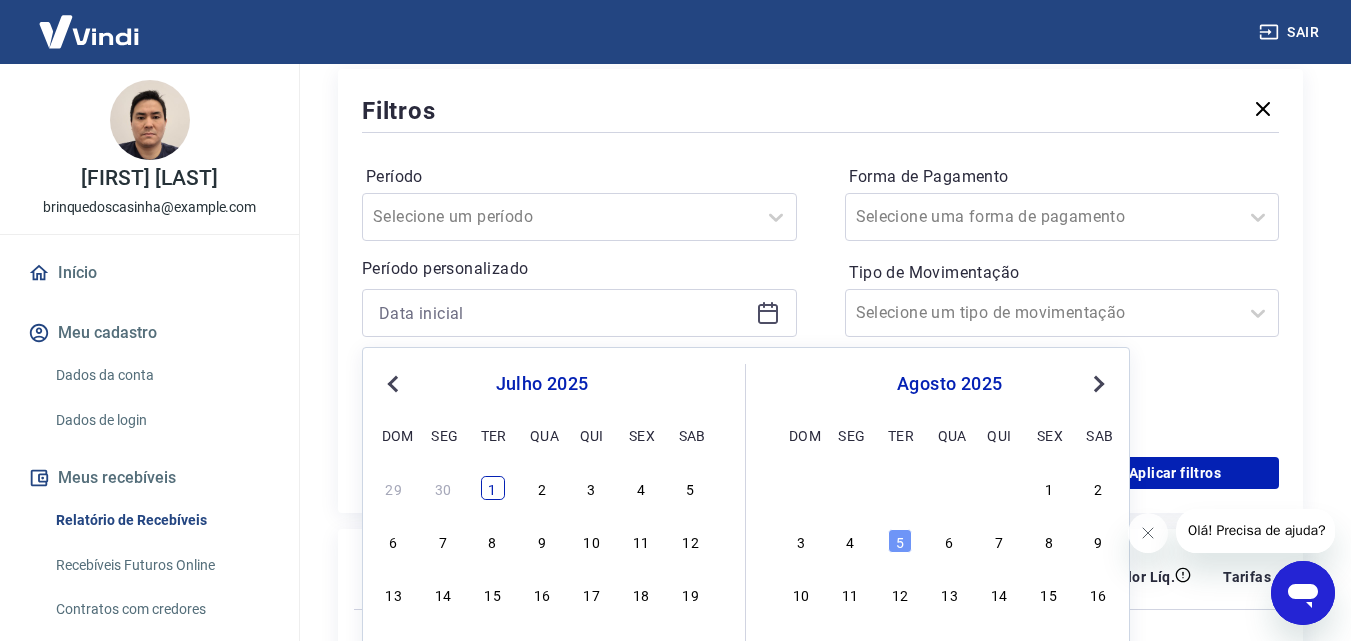 click on "1" at bounding box center (493, 488) 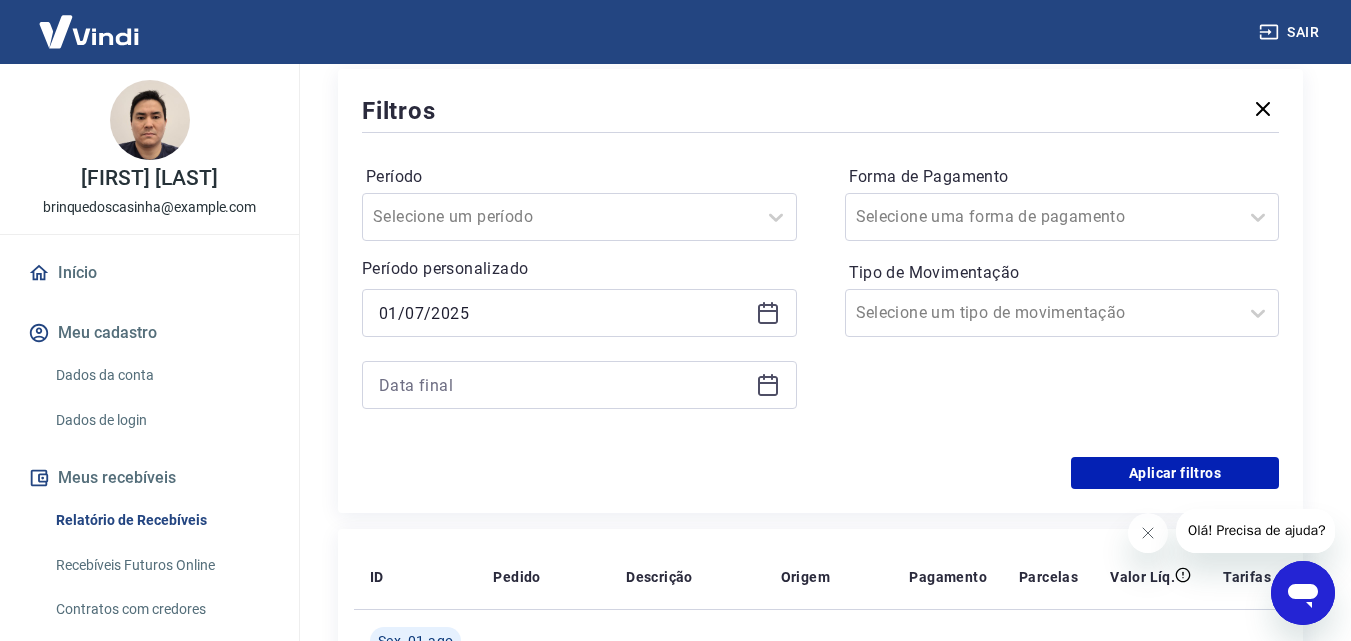 click 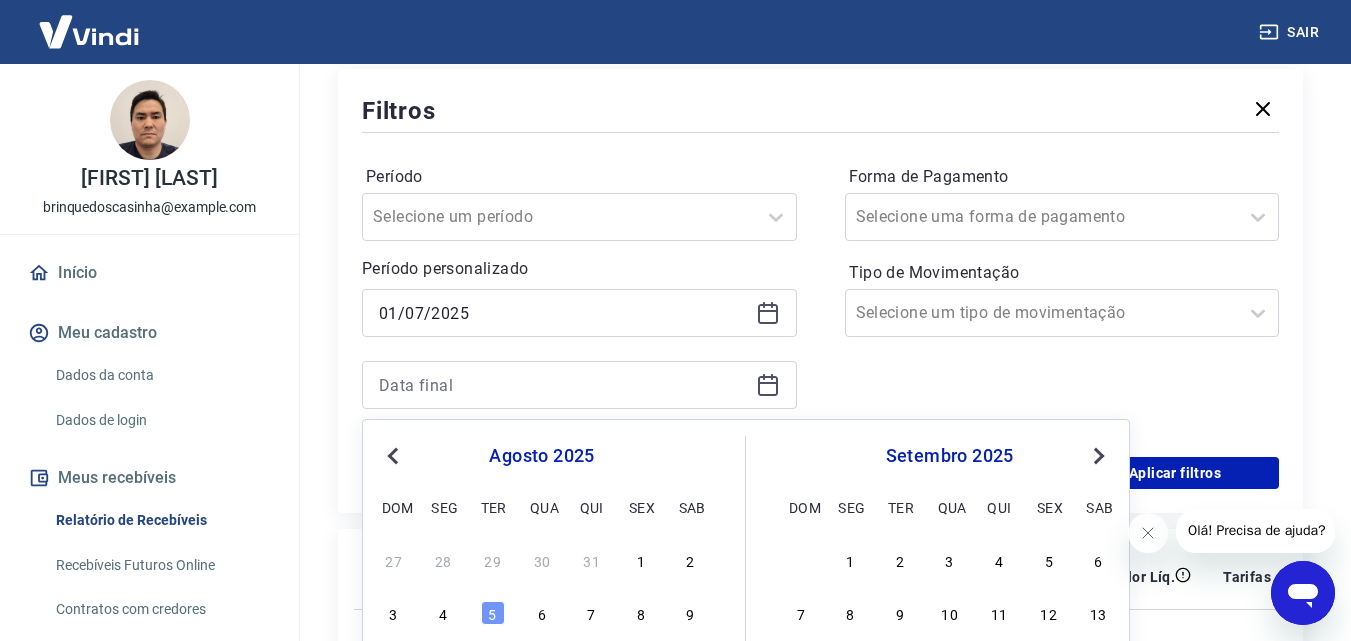 click on "Previous Month" at bounding box center (395, 455) 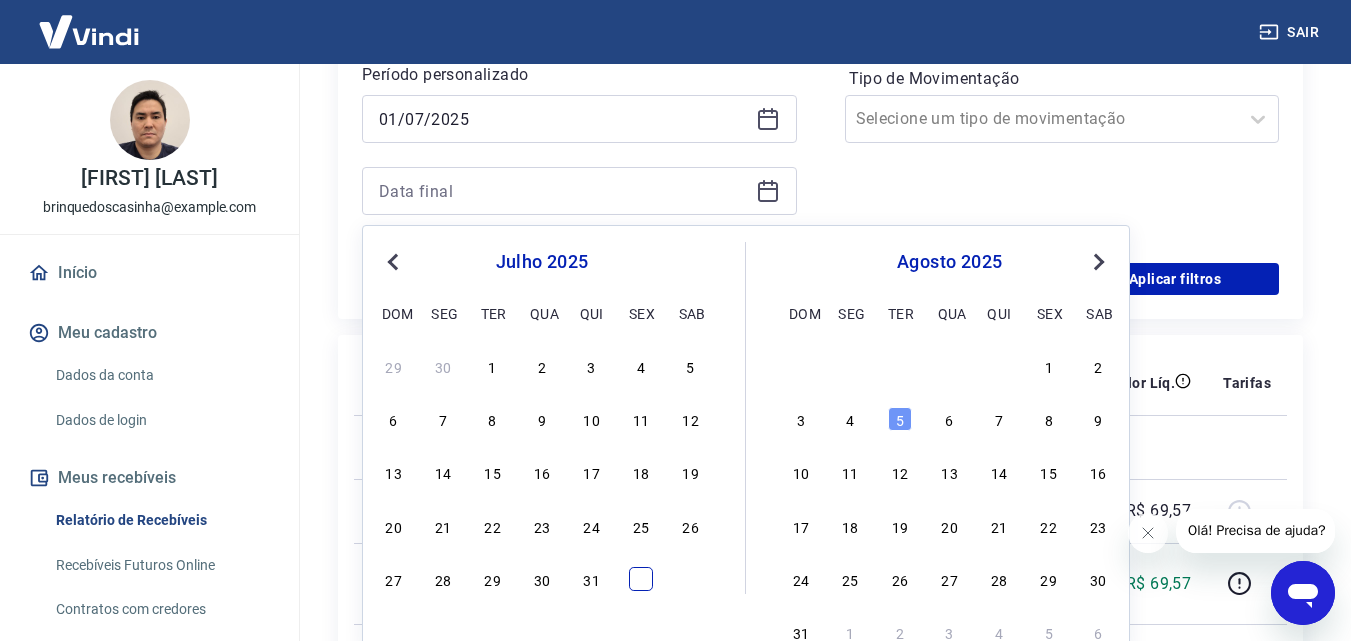 scroll, scrollTop: 444, scrollLeft: 0, axis: vertical 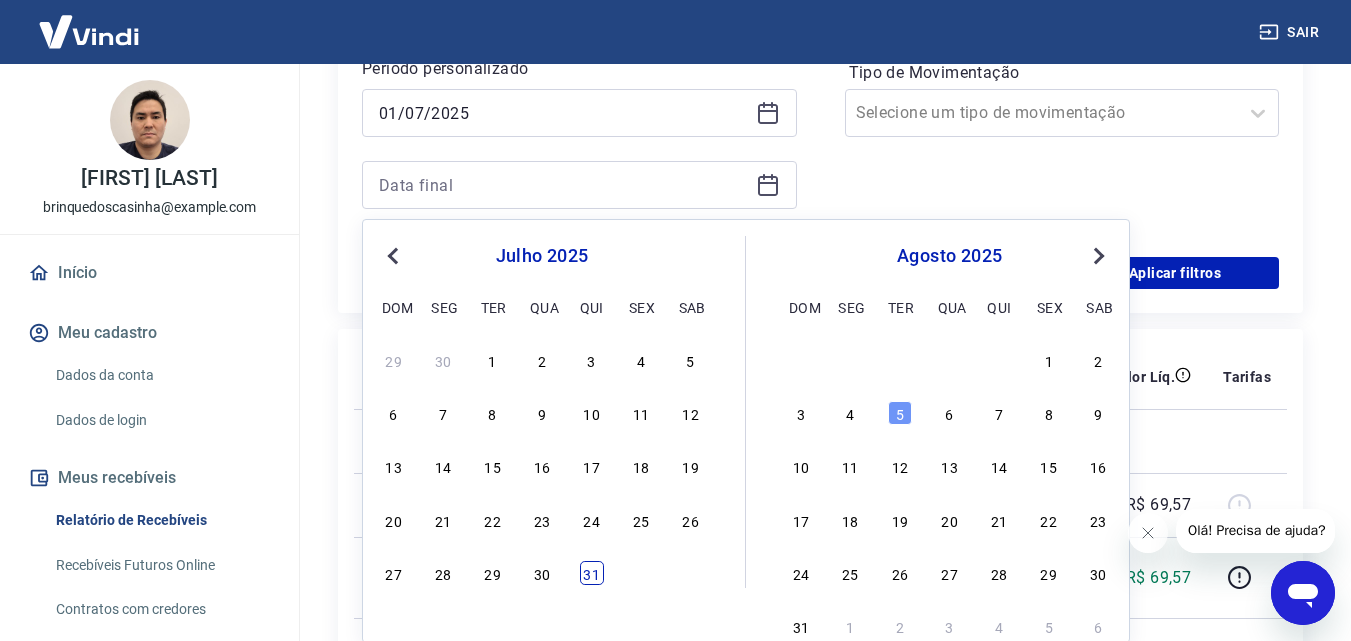 click on "31" at bounding box center (592, 573) 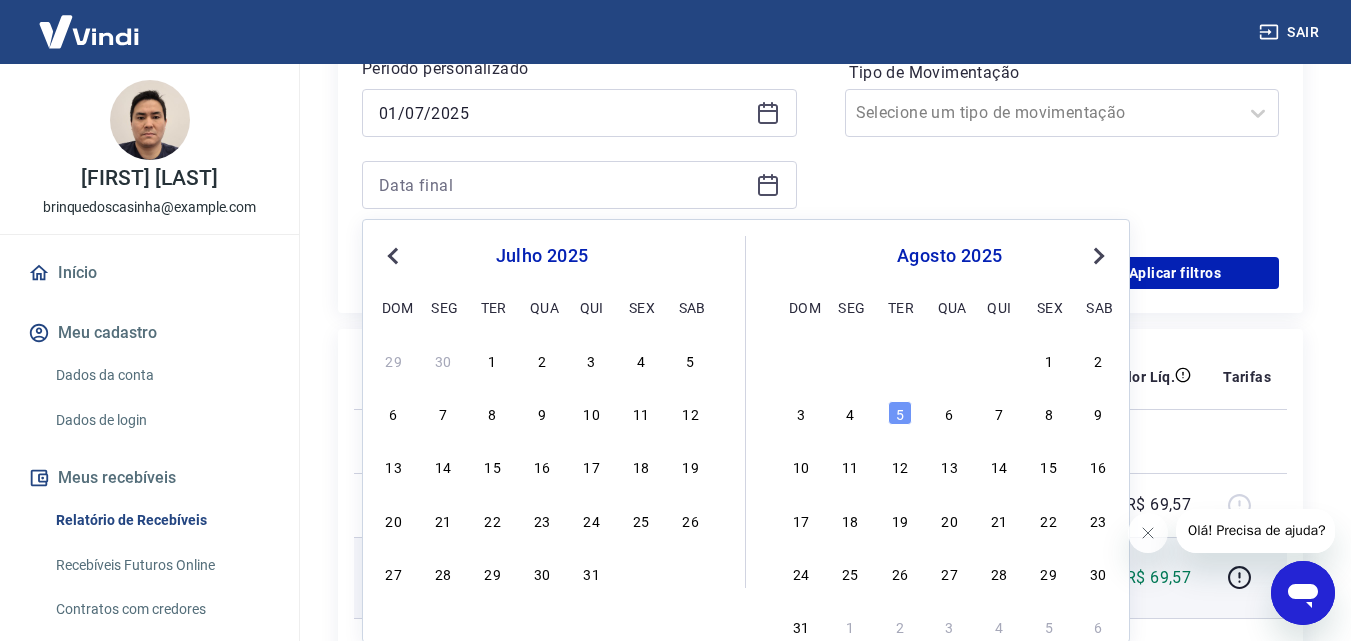 type on "31/07/2025" 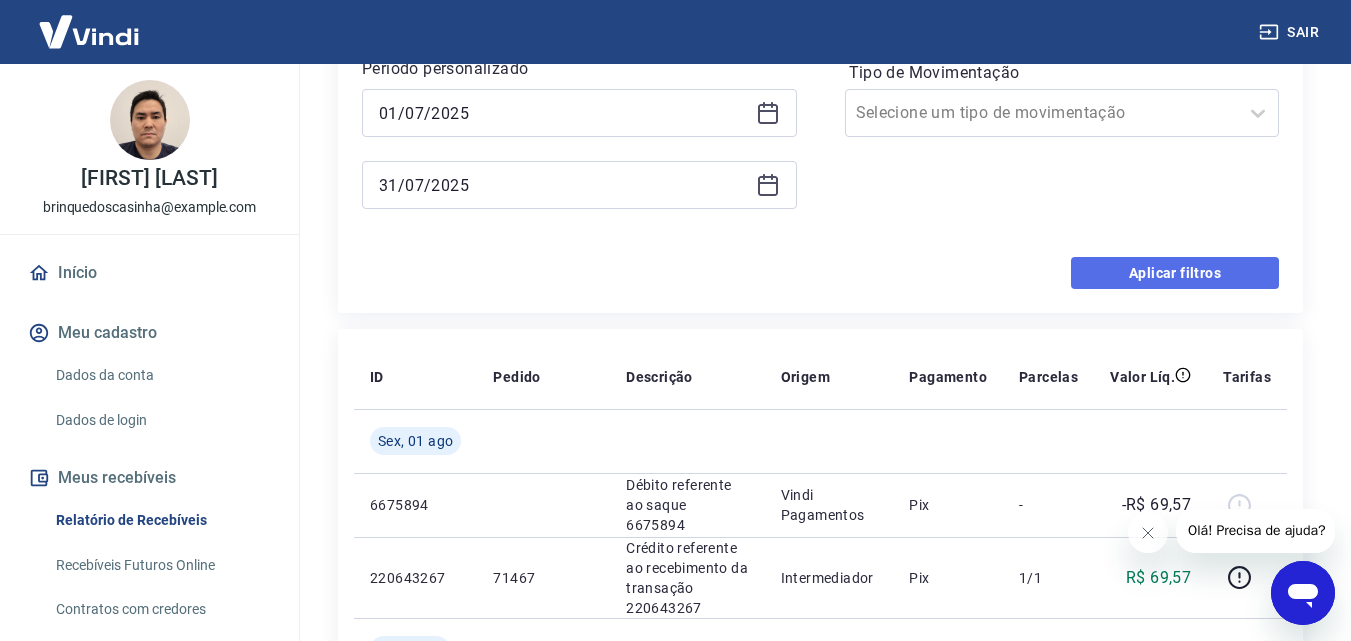 click on "Aplicar filtros" at bounding box center [1175, 273] 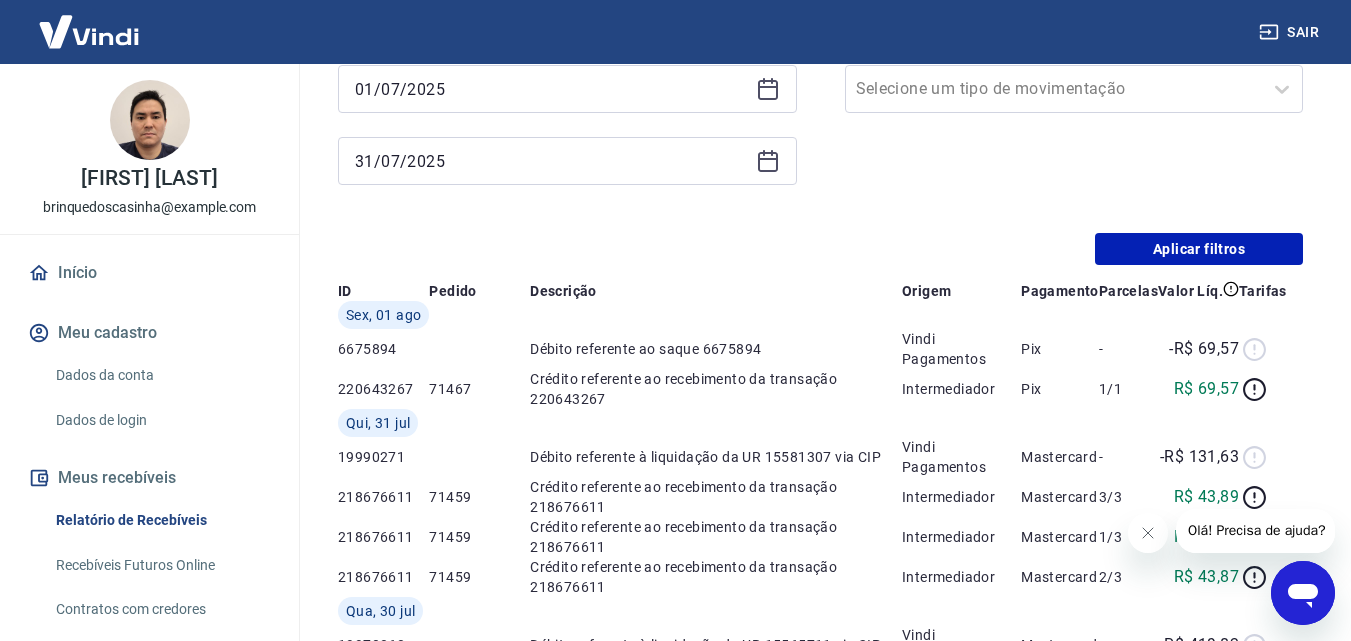 scroll, scrollTop: 0, scrollLeft: 0, axis: both 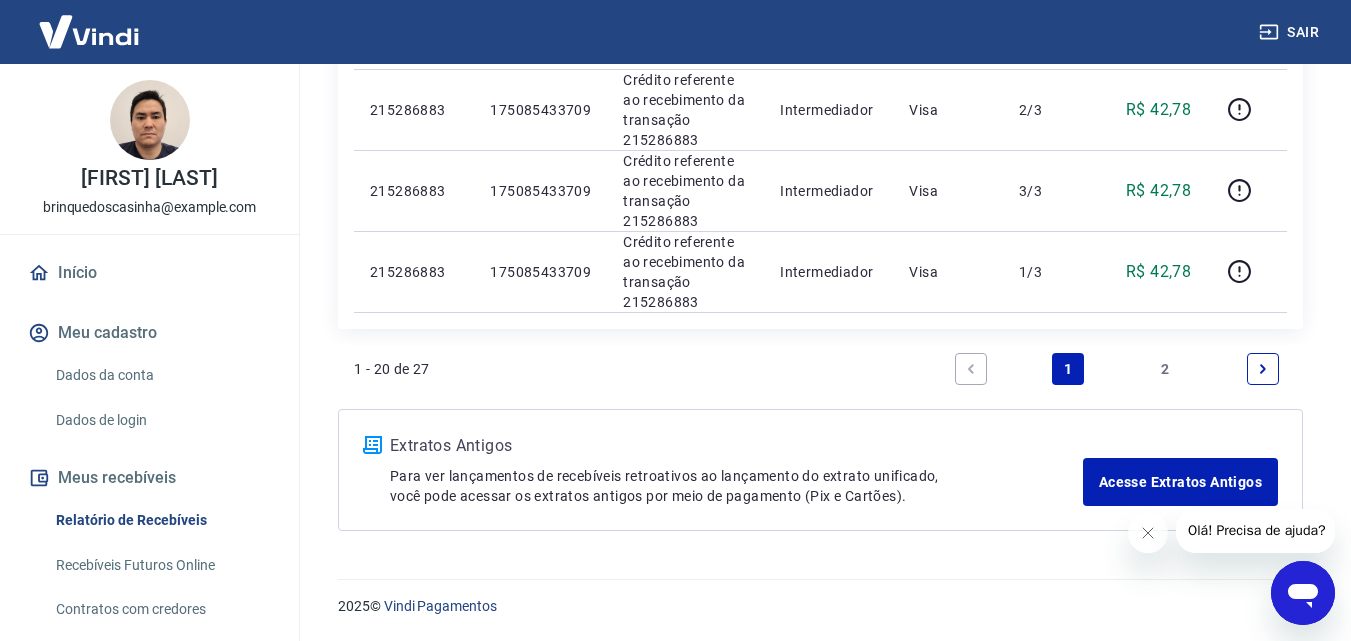 click on "2" at bounding box center (1166, 369) 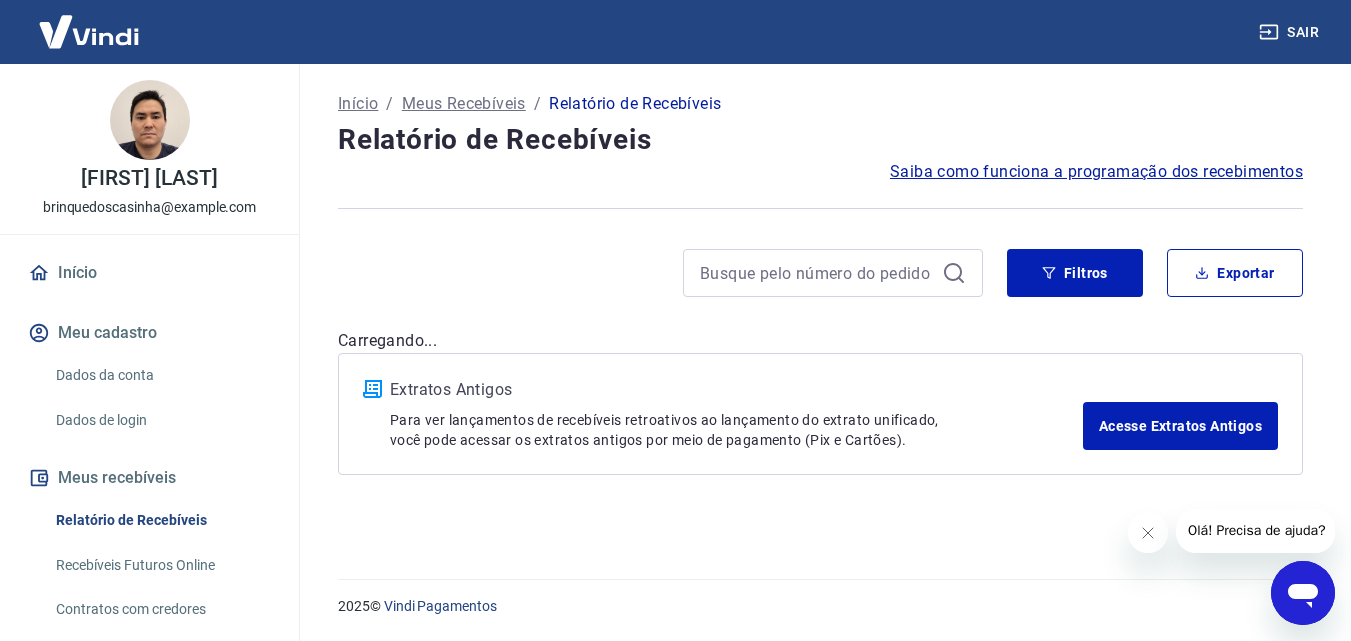 scroll, scrollTop: 0, scrollLeft: 0, axis: both 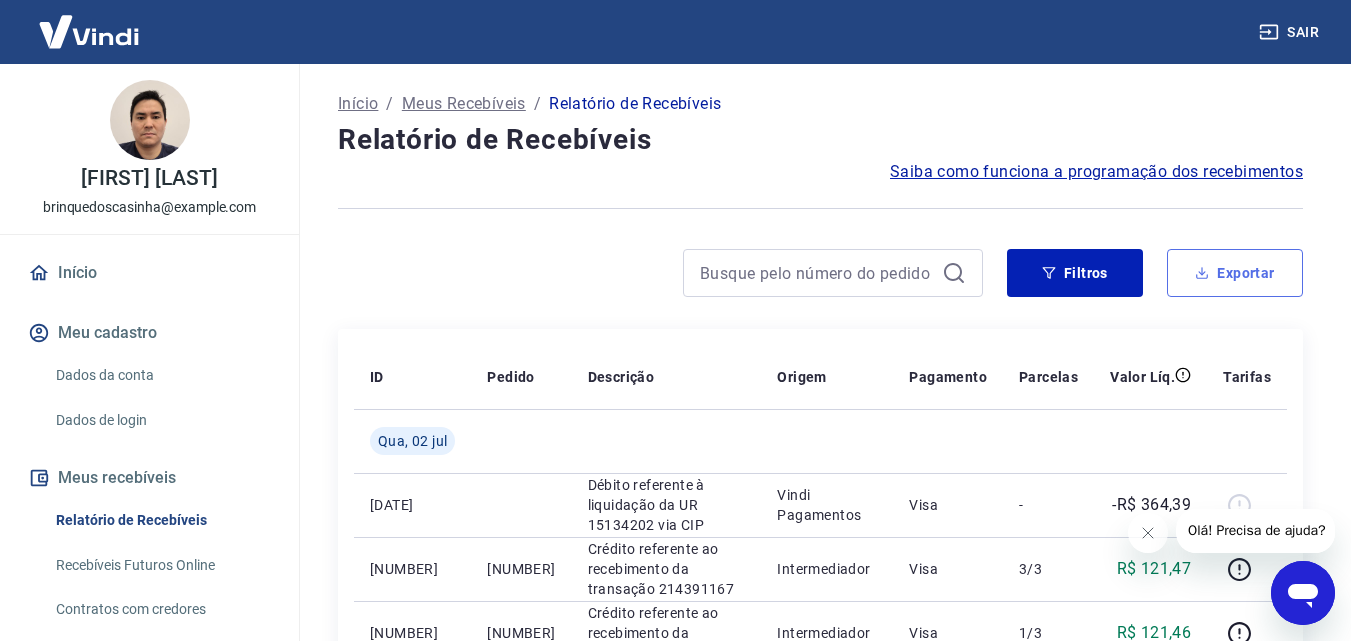 click on "Exportar" at bounding box center (1235, 273) 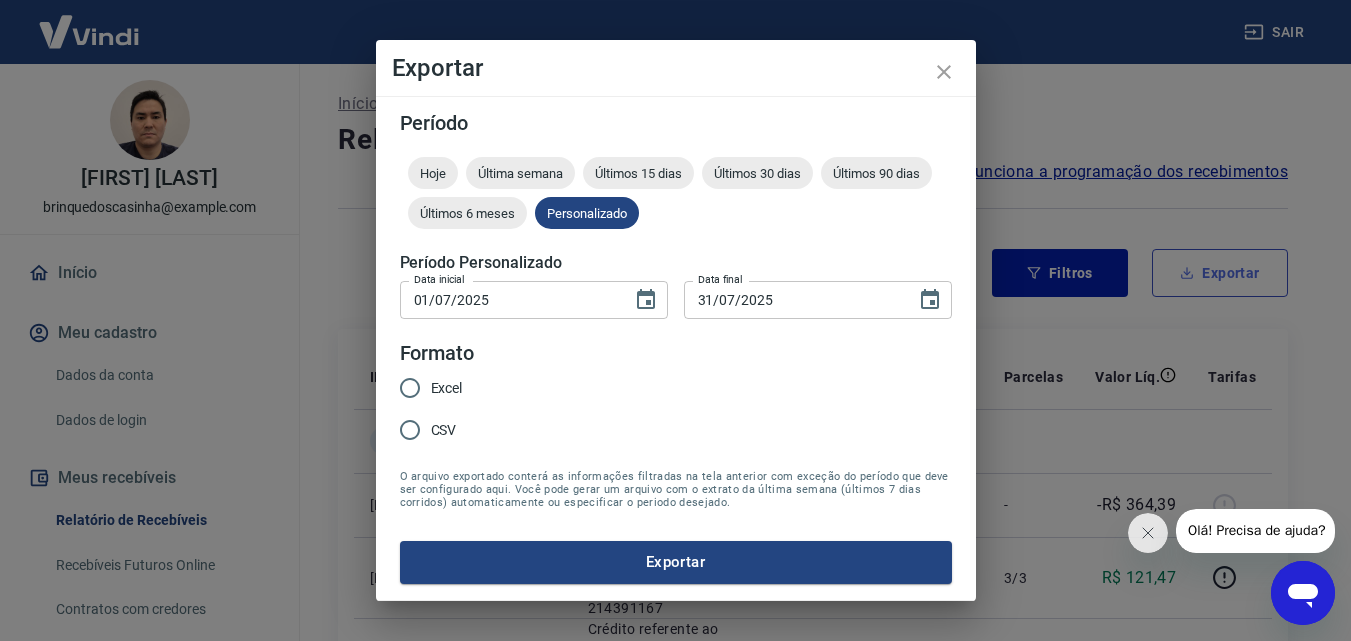 type on "01/07/2025" 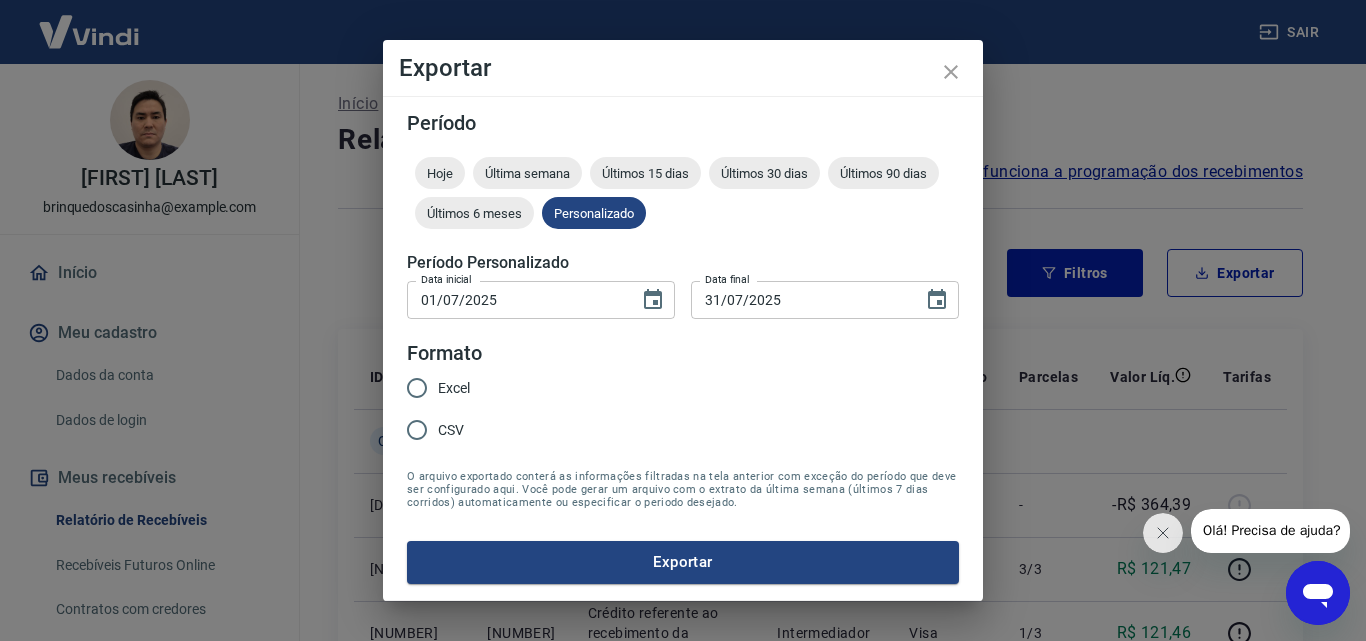click on "Excel" at bounding box center (417, 388) 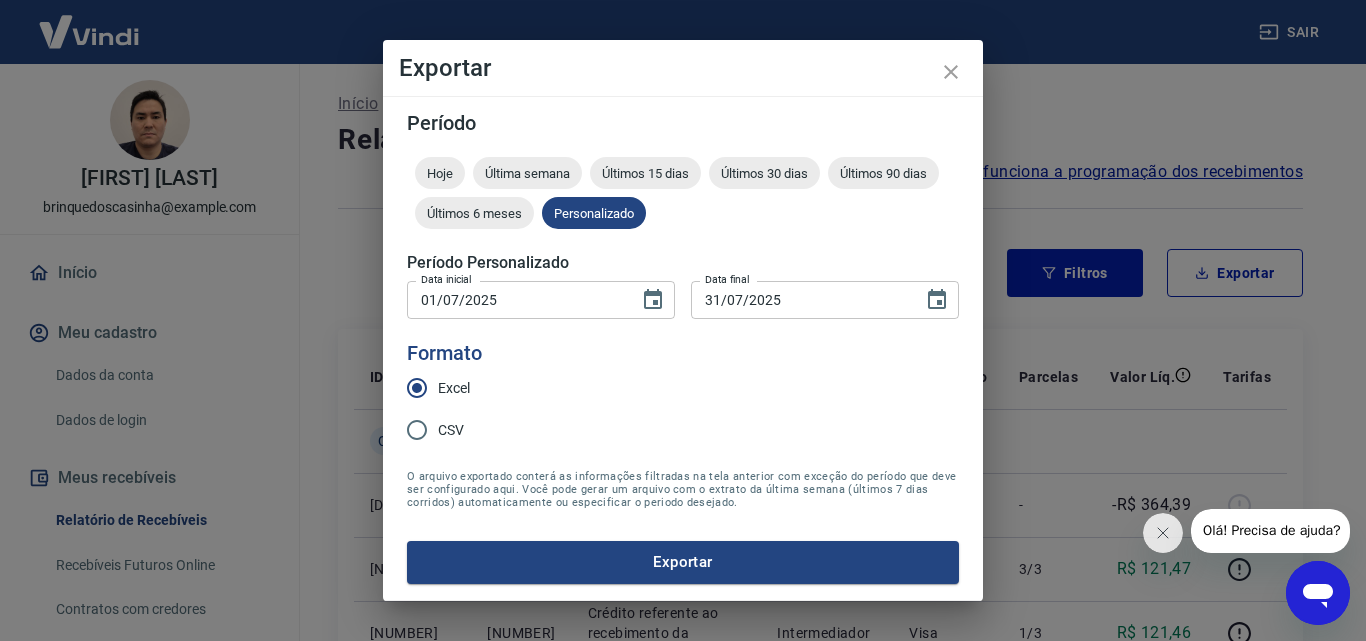 click on "Exportar" at bounding box center [683, 562] 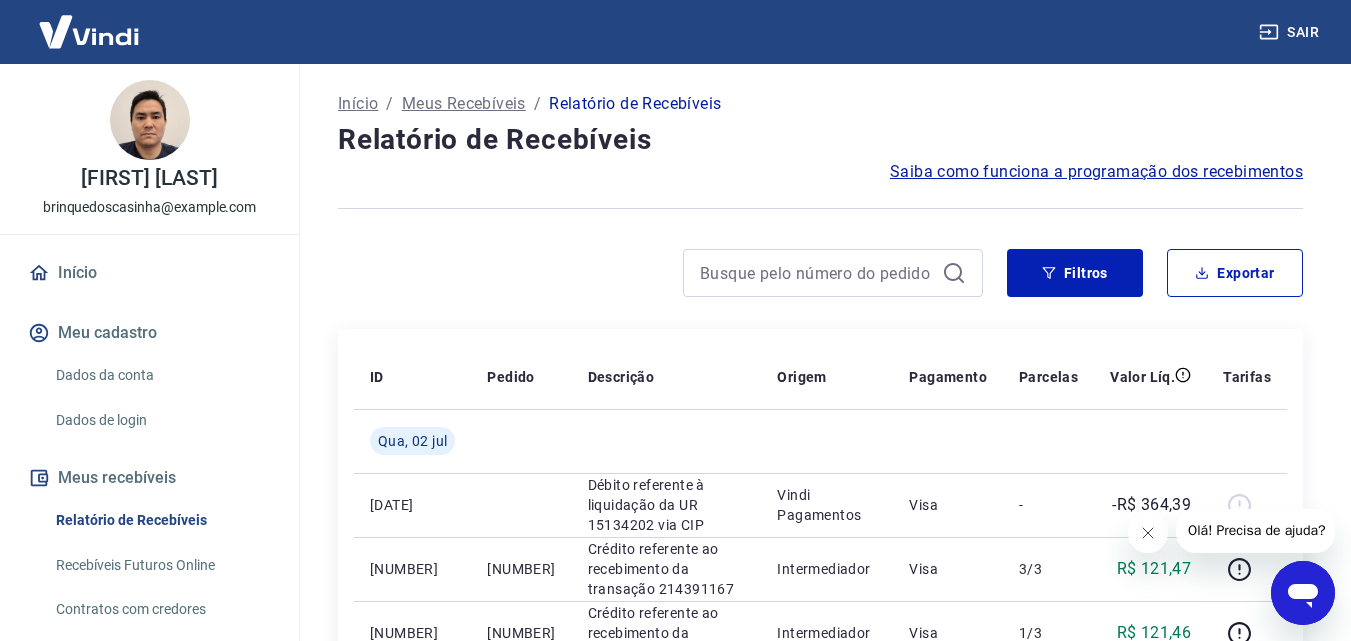 click 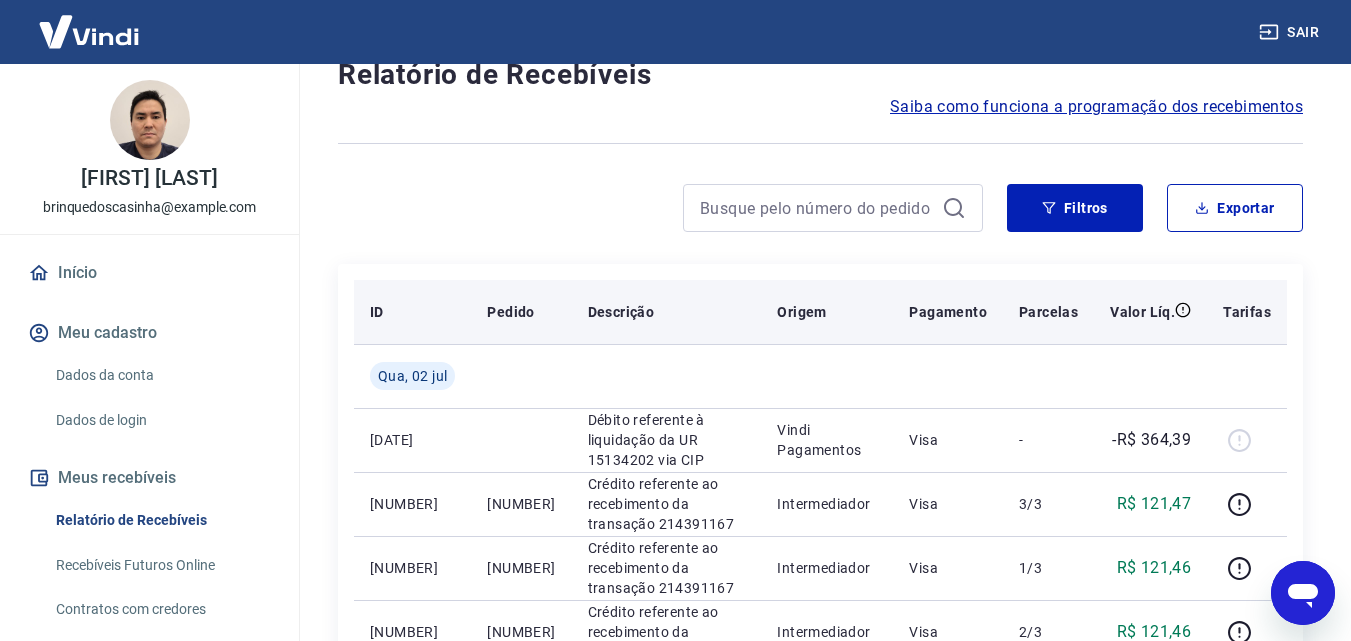 scroll, scrollTop: 100, scrollLeft: 0, axis: vertical 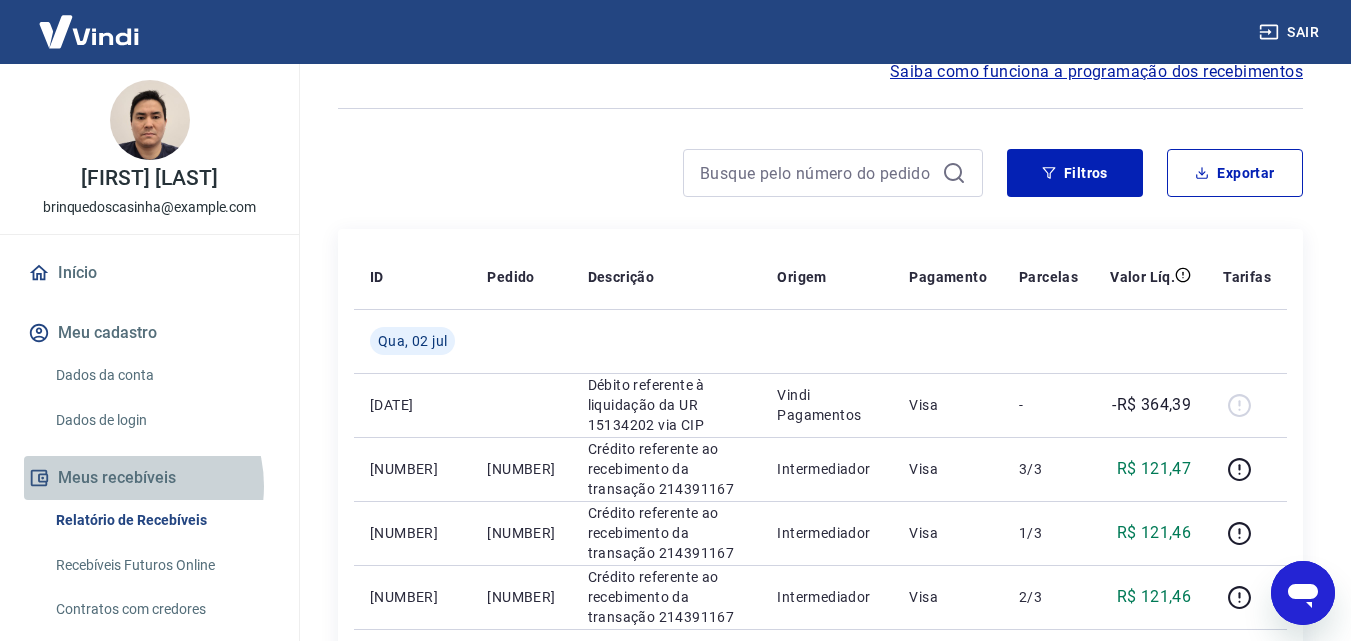 click on "Meus recebíveis" at bounding box center (149, 478) 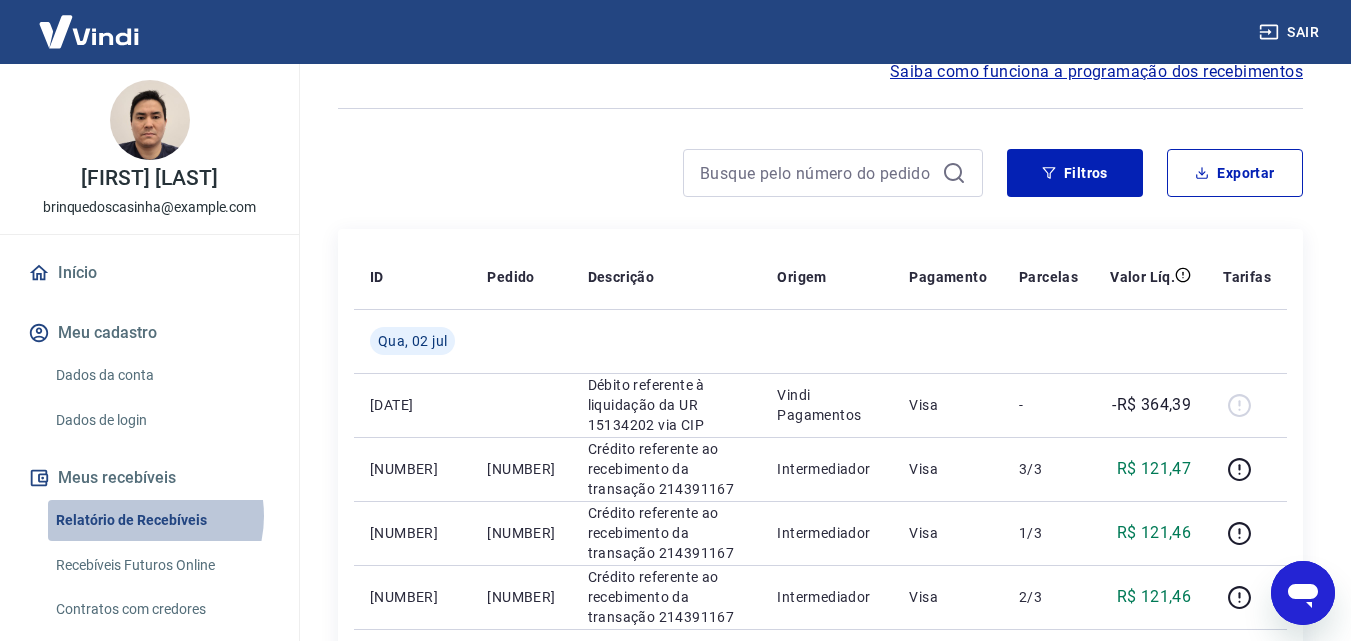 click on "Relatório de Recebíveis" at bounding box center (161, 520) 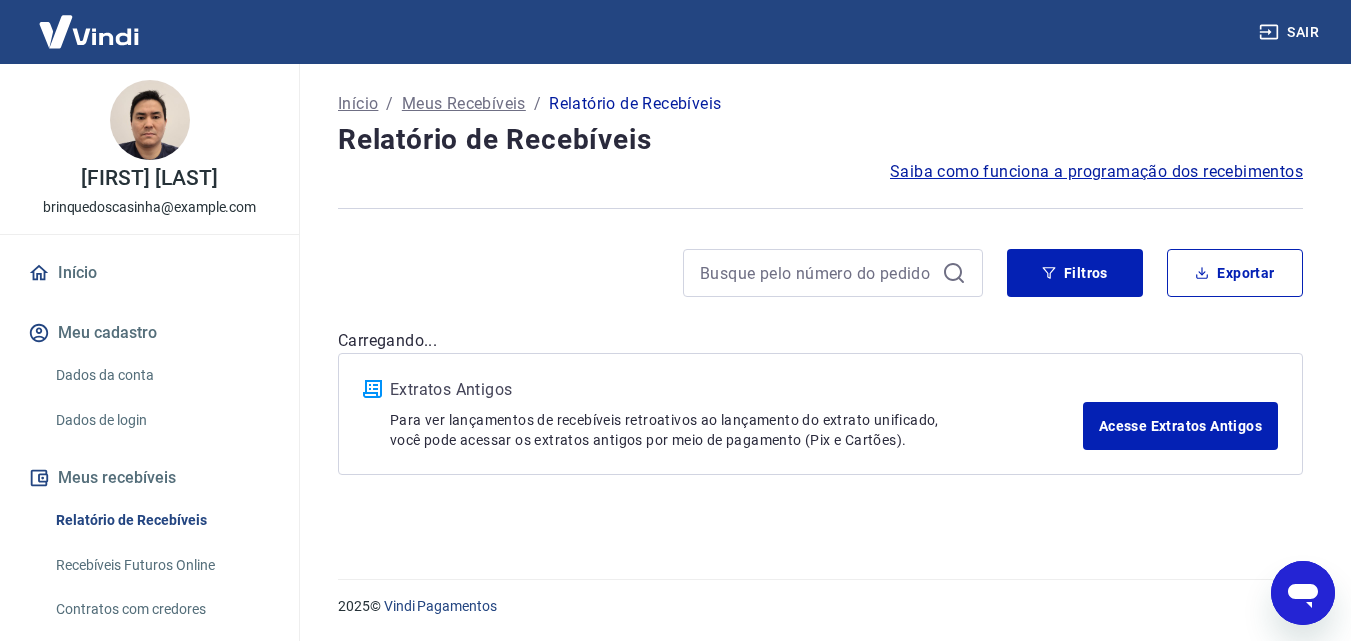 scroll, scrollTop: 0, scrollLeft: 0, axis: both 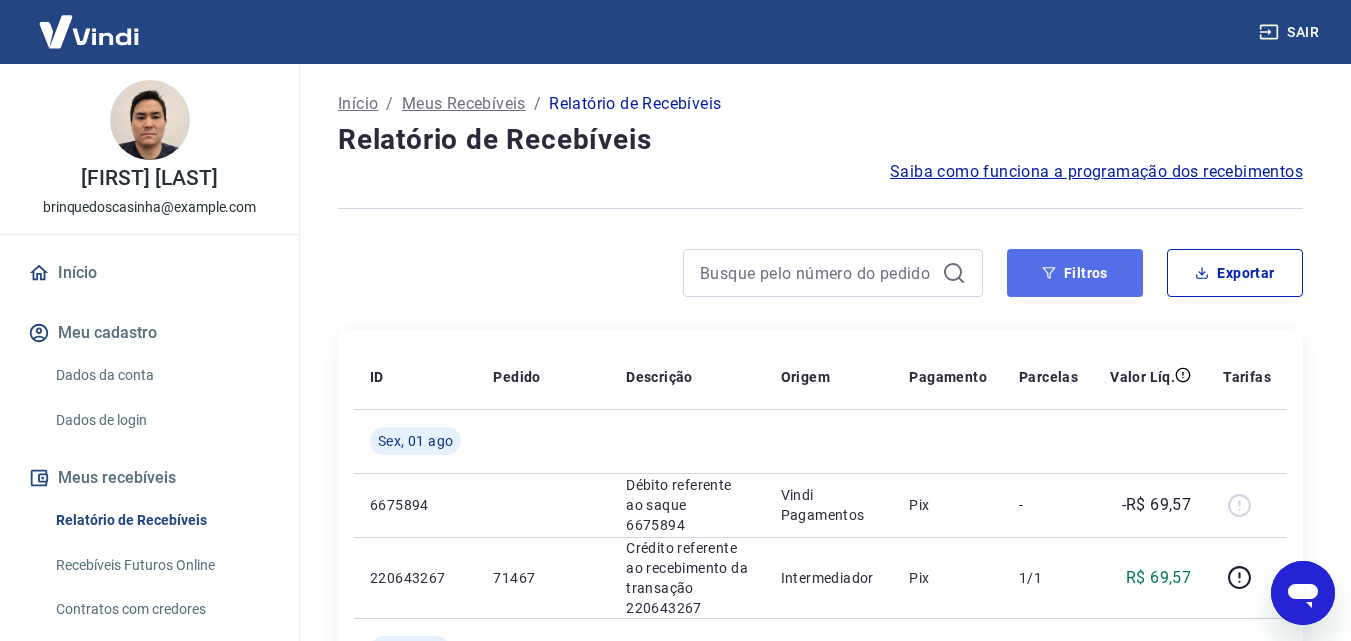 click on "Filtros" at bounding box center (1075, 273) 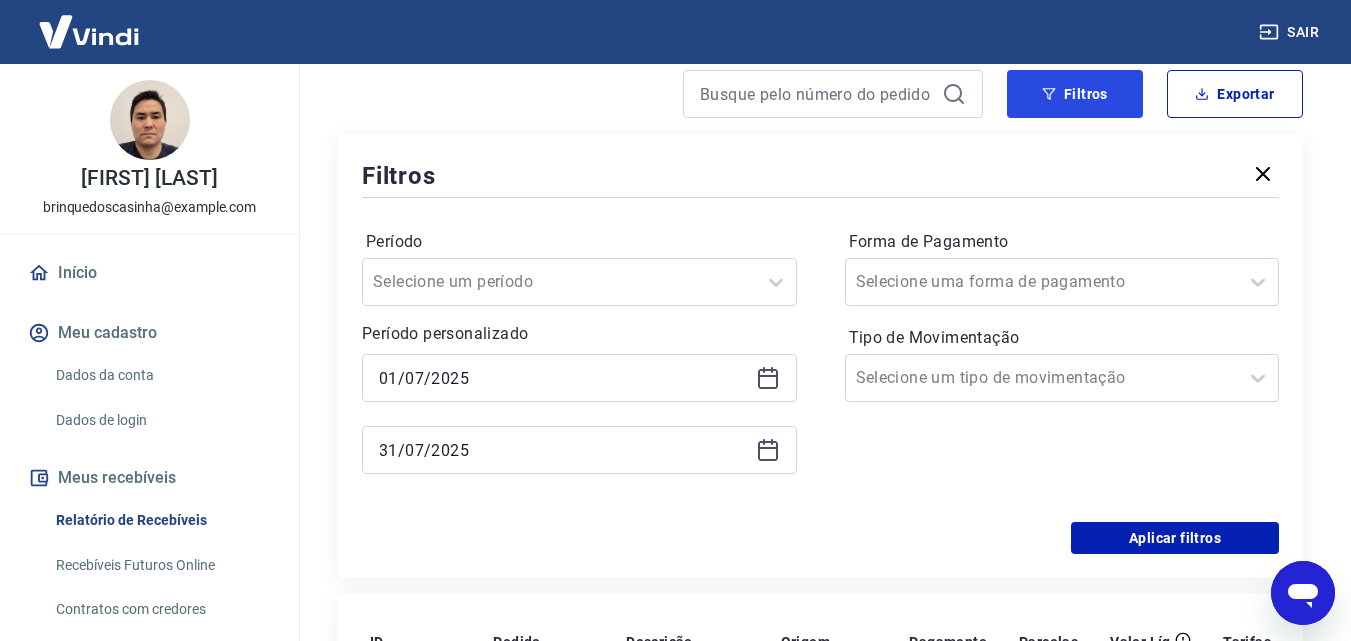 scroll, scrollTop: 200, scrollLeft: 0, axis: vertical 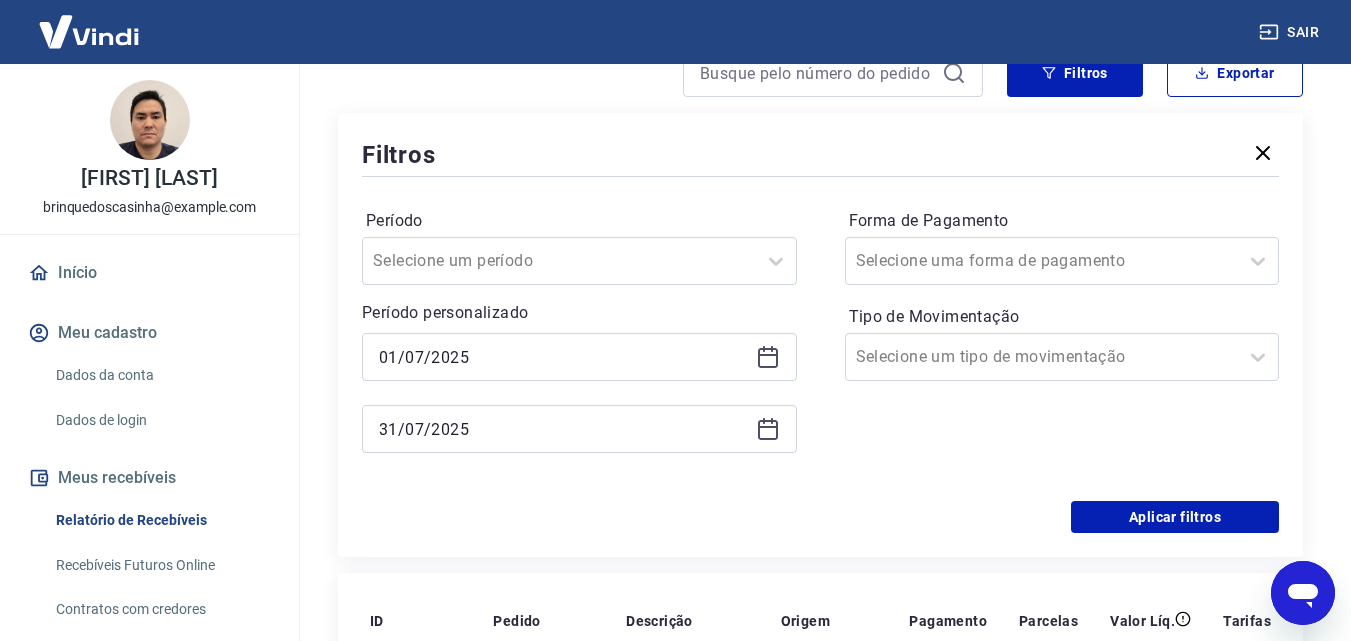 click 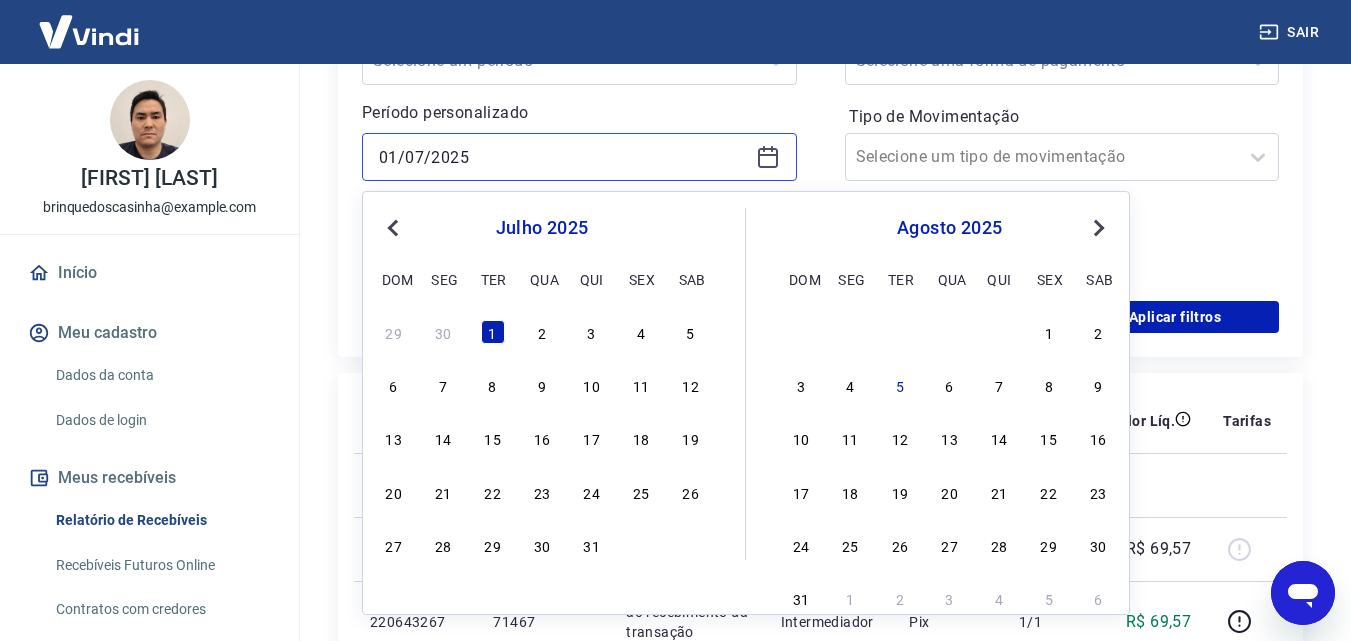 scroll, scrollTop: 200, scrollLeft: 0, axis: vertical 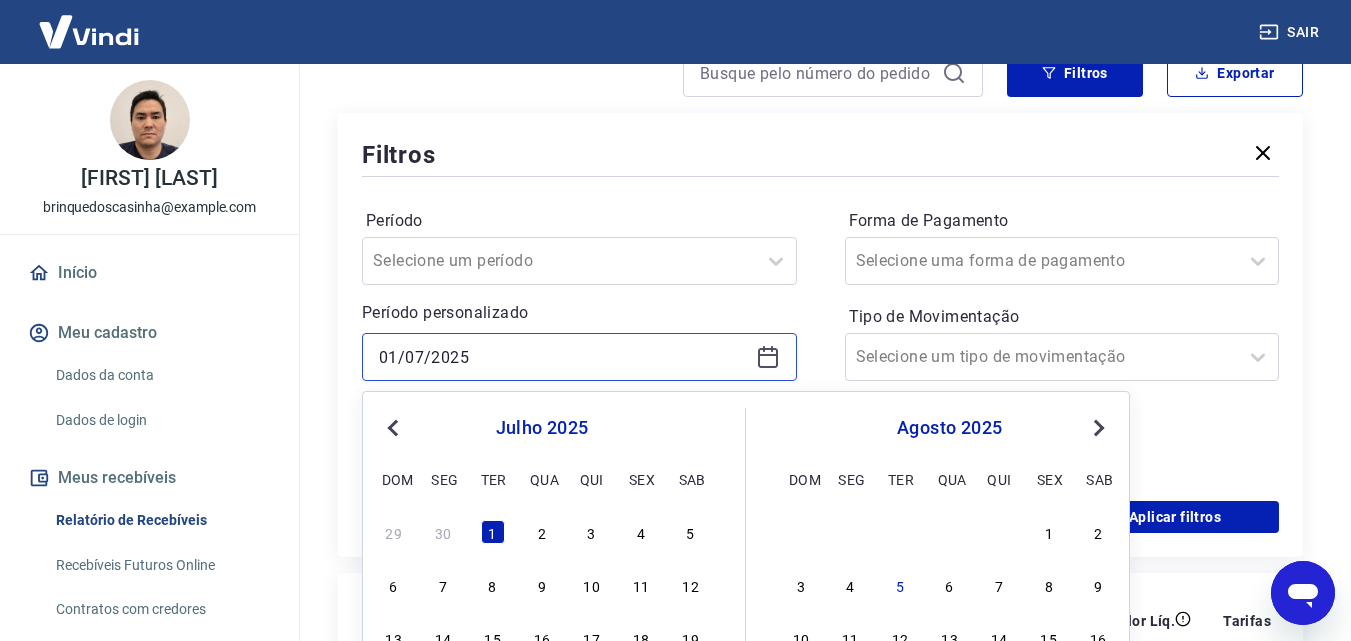 click on "01/07/2025" at bounding box center (563, 357) 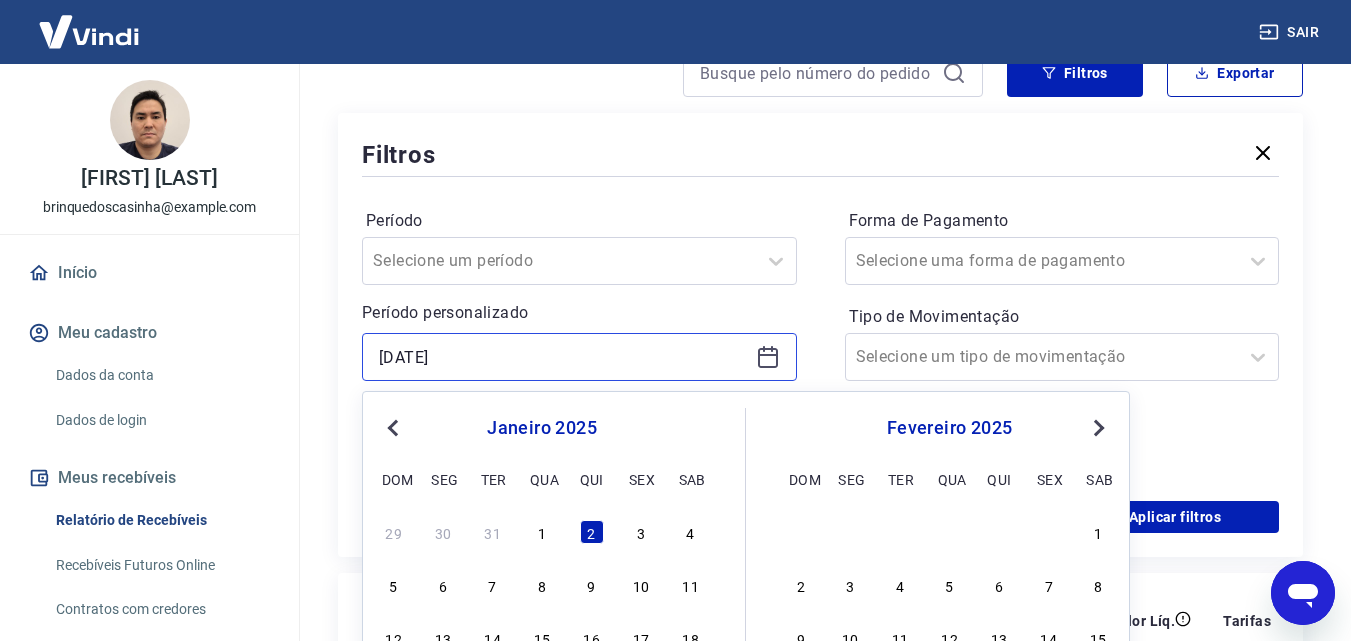 drag, startPoint x: 476, startPoint y: 361, endPoint x: 156, endPoint y: 377, distance: 320.39975 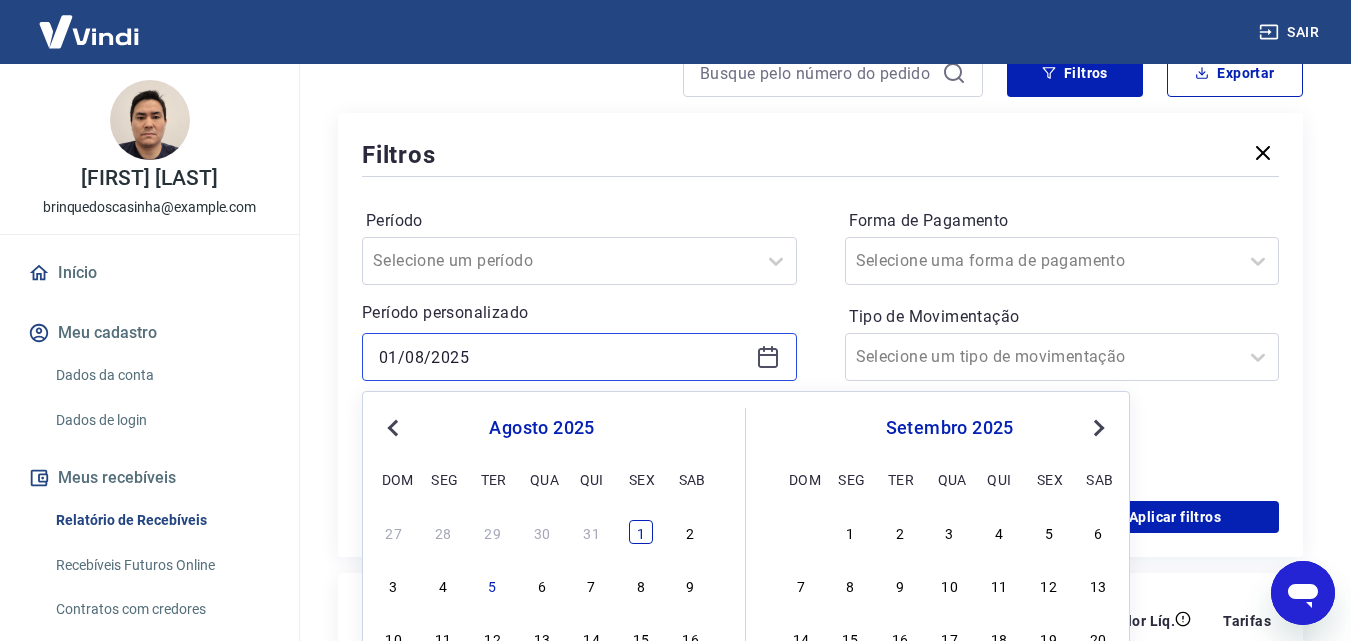 type on "01/08/2025" 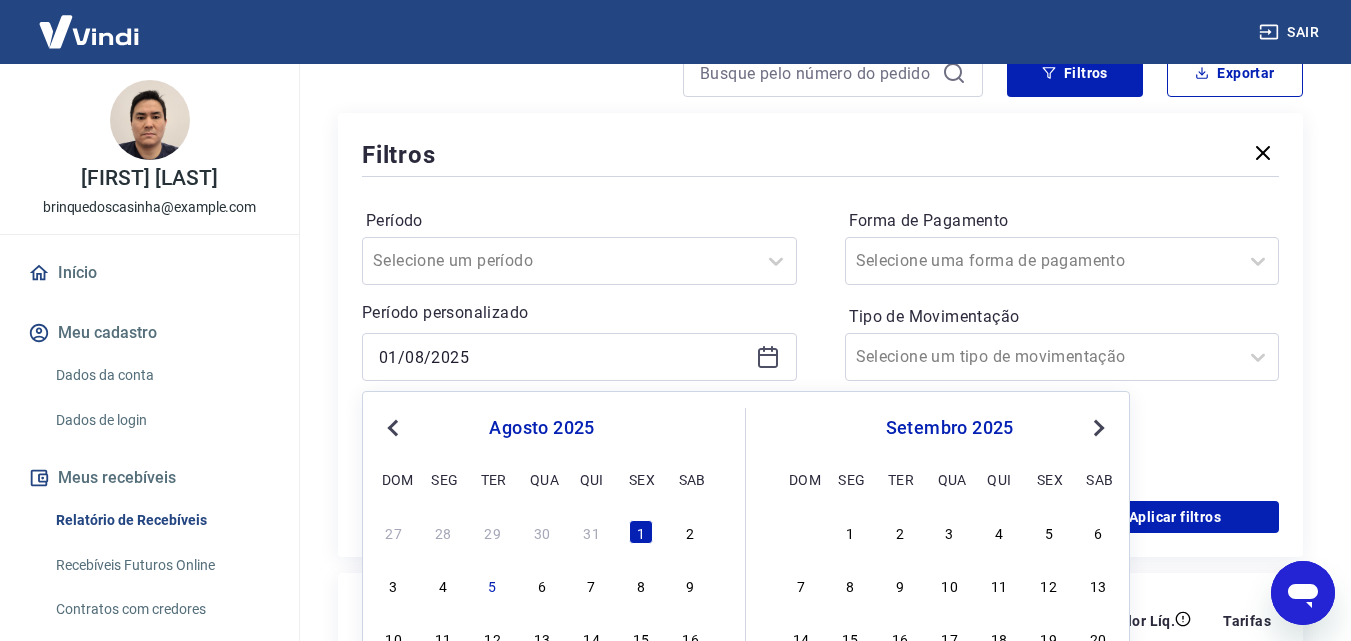 click on "1" at bounding box center [641, 532] 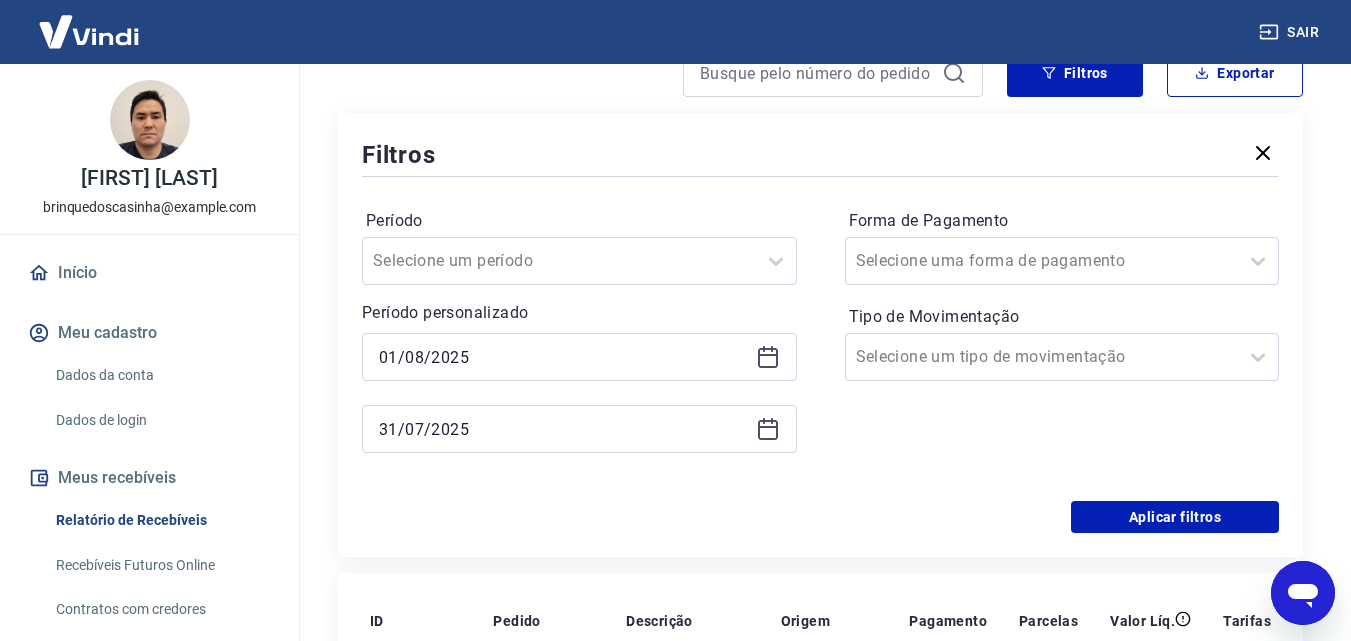 click on "31/07/2025" at bounding box center (579, 429) 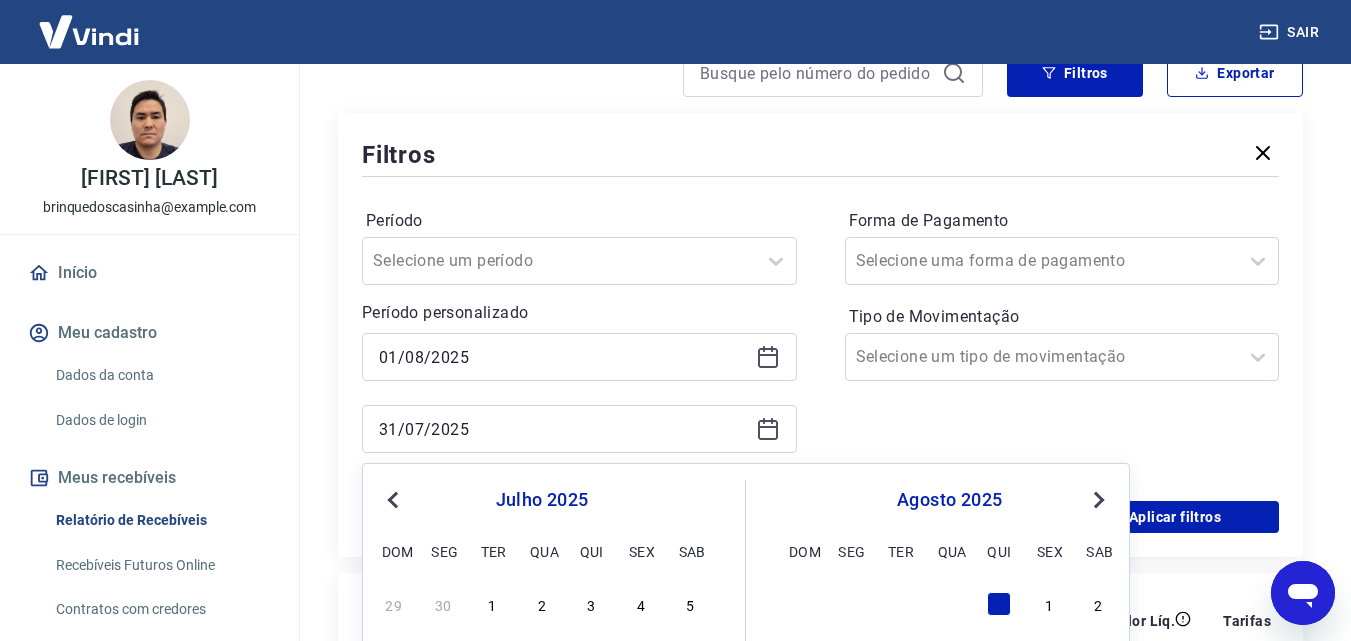 click on "Next Month" at bounding box center (1097, 499) 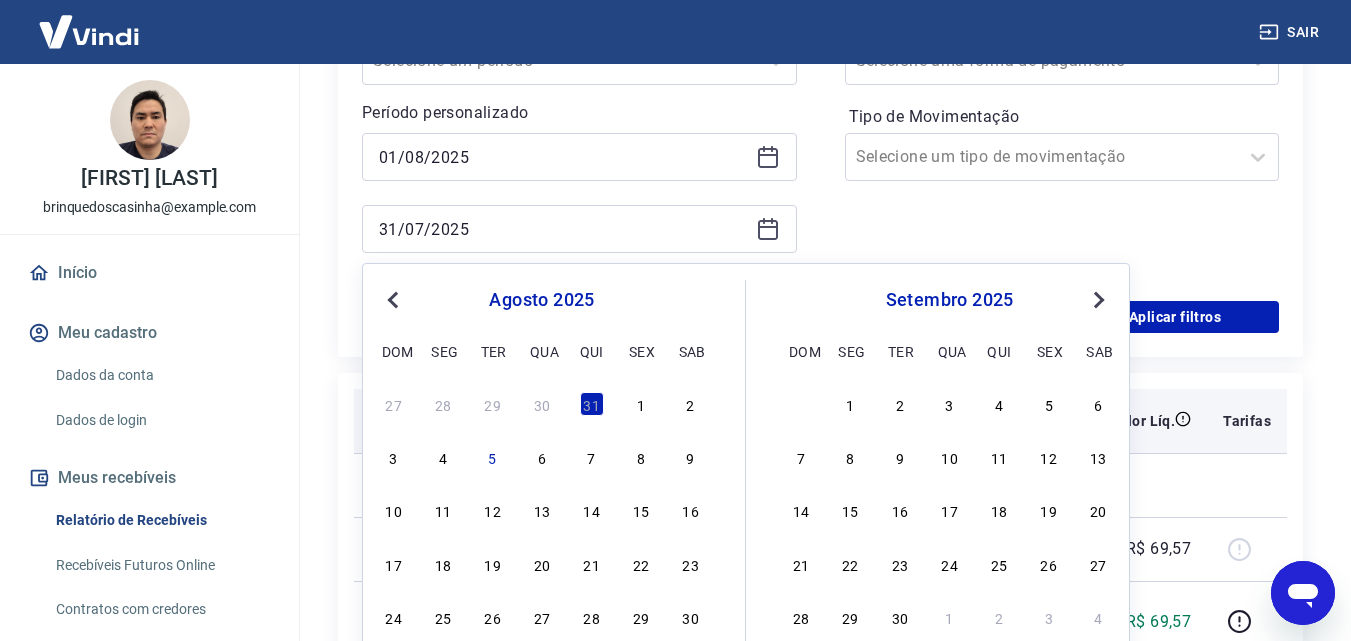 scroll, scrollTop: 500, scrollLeft: 0, axis: vertical 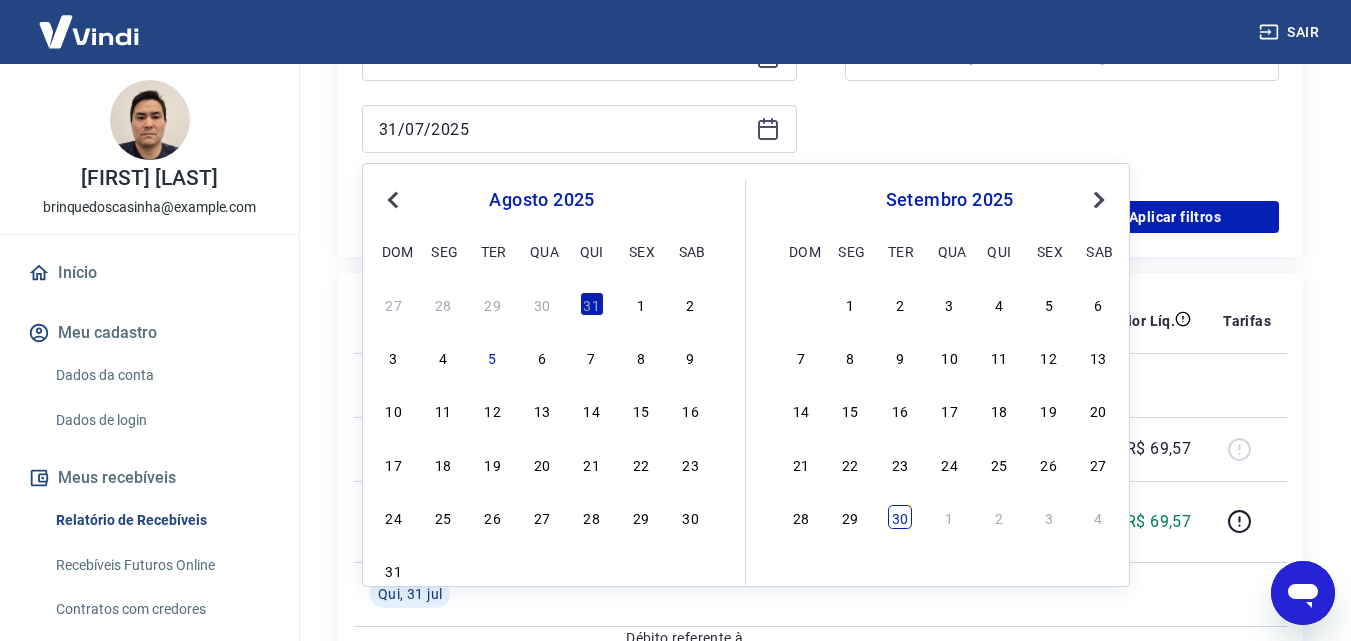 click on "30" at bounding box center (900, 517) 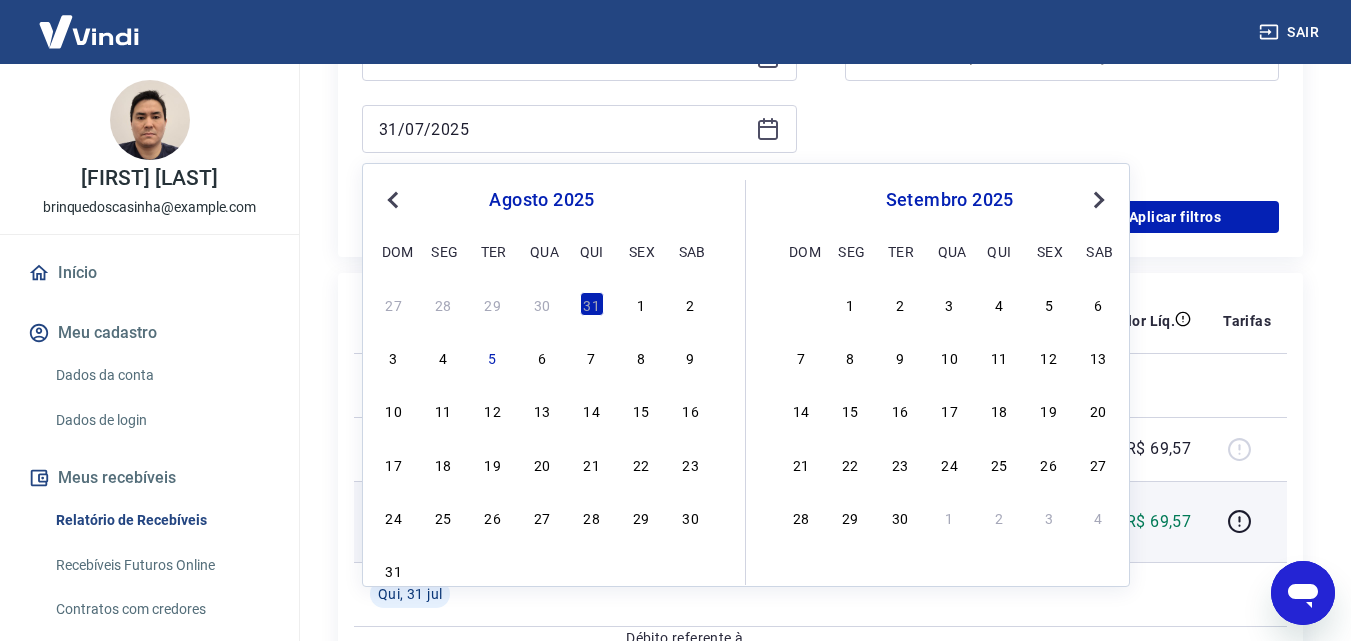 type on "[DATE]" 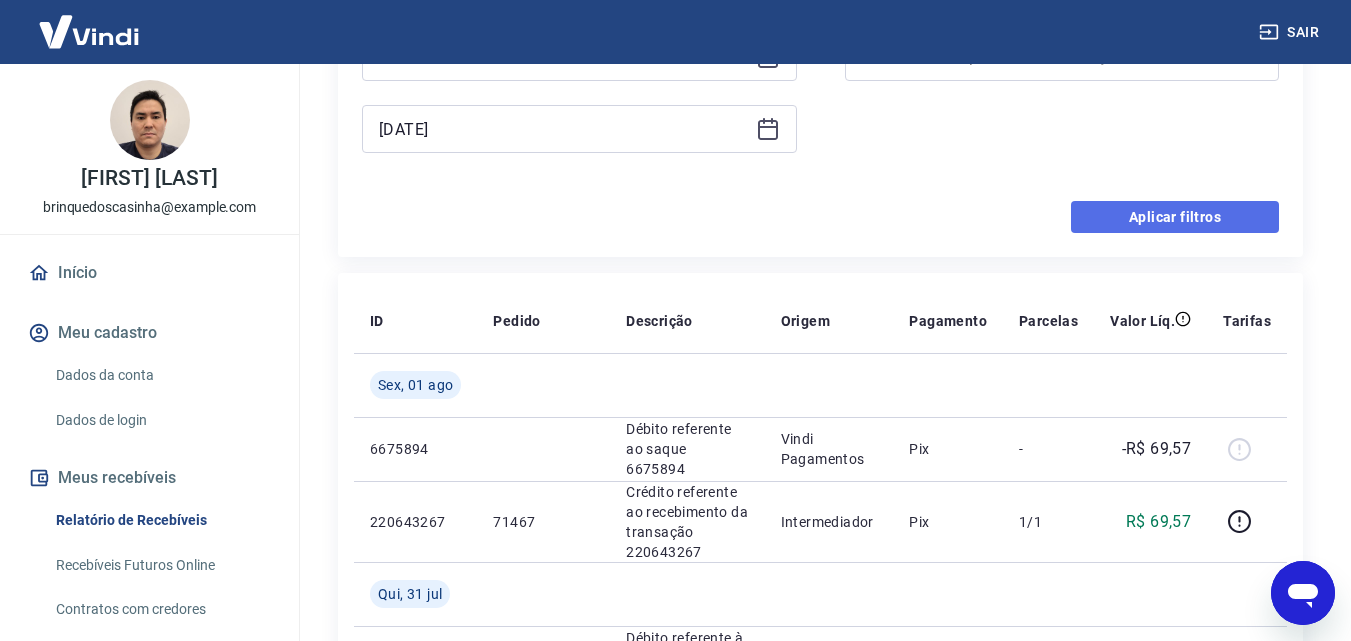 click on "Aplicar filtros" at bounding box center [1175, 217] 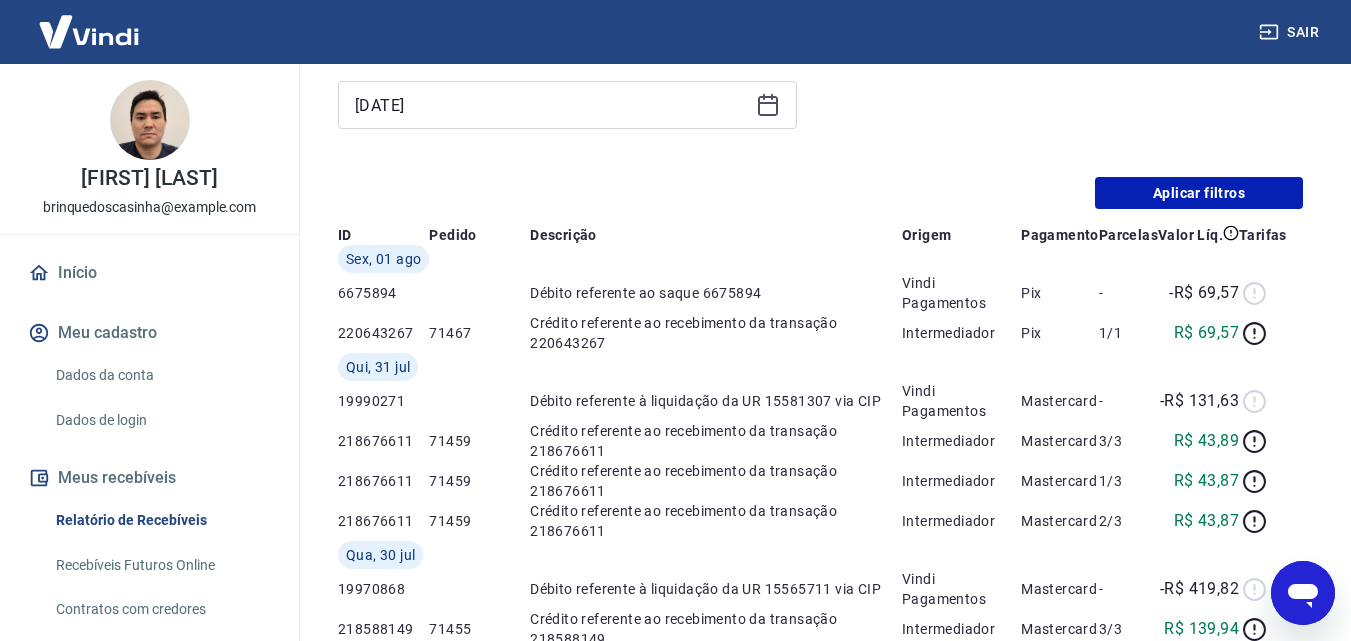 scroll, scrollTop: 0, scrollLeft: 0, axis: both 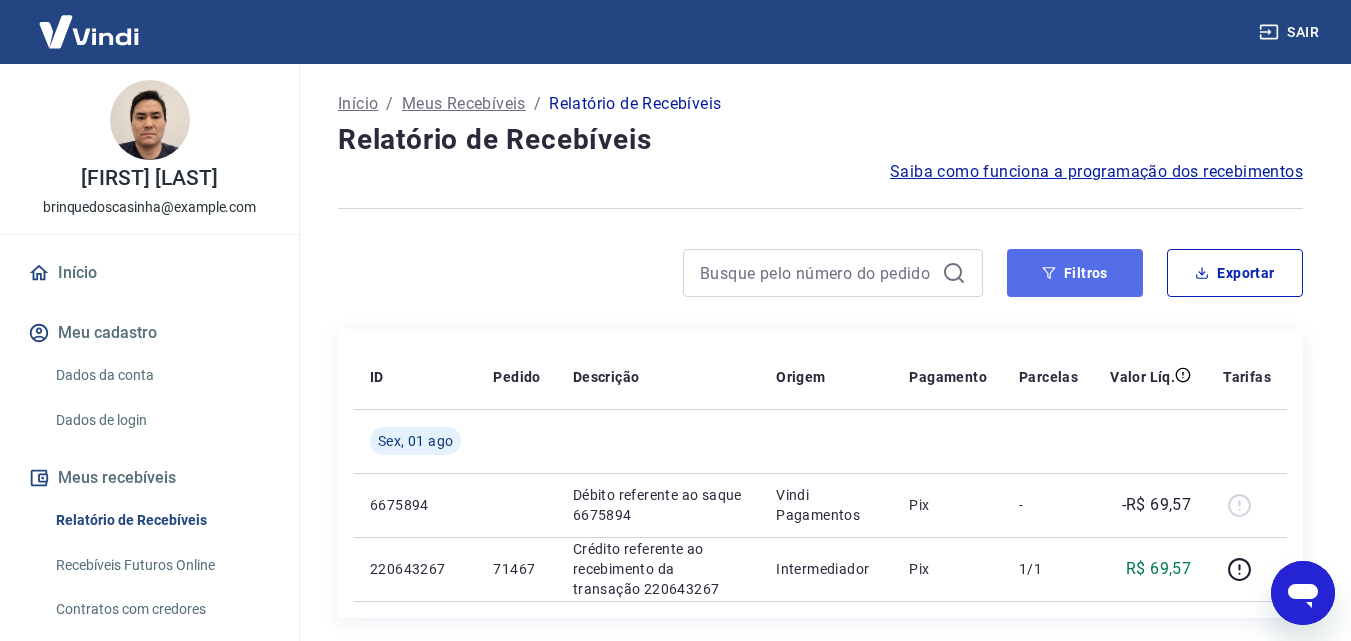 click on "Filtros" at bounding box center (1075, 273) 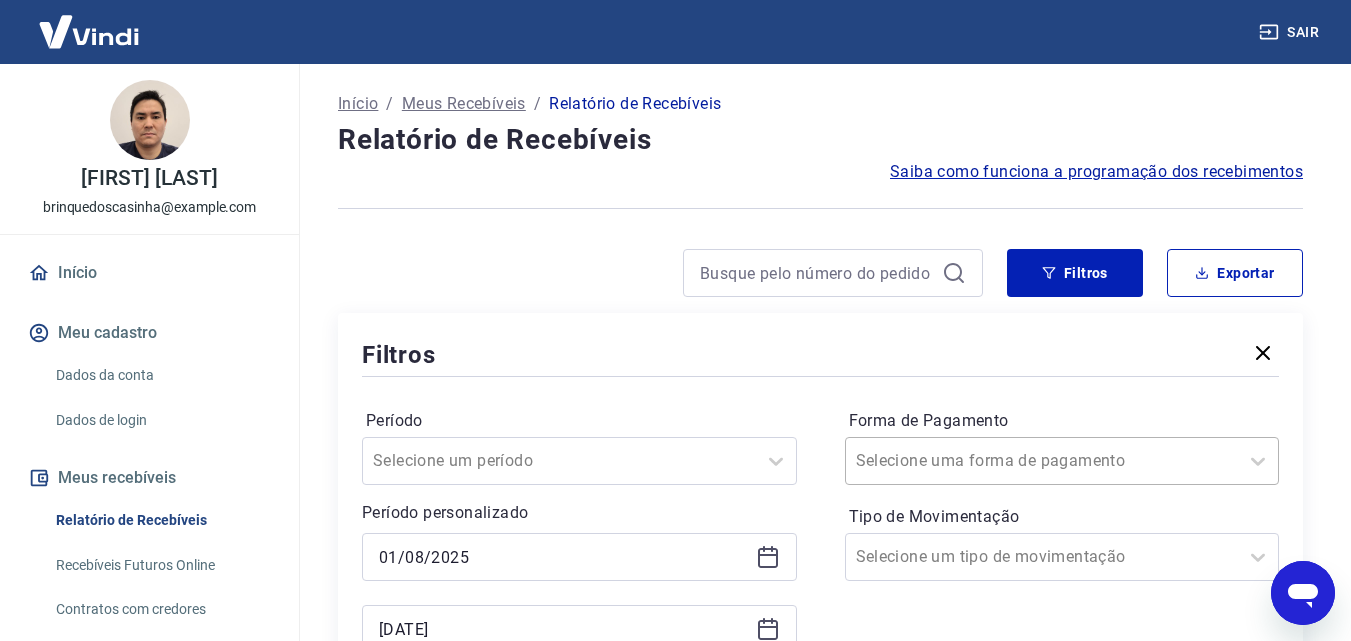 click on "Selecione uma forma de pagamento" at bounding box center (1062, 461) 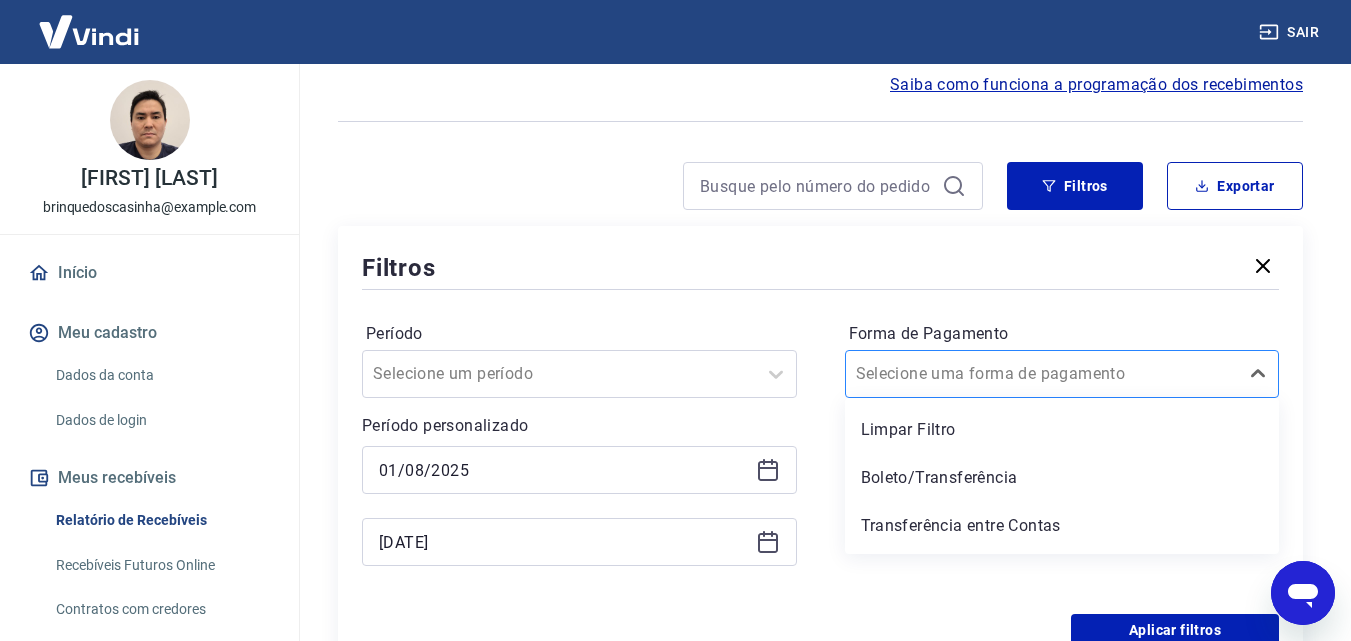 scroll, scrollTop: 92, scrollLeft: 0, axis: vertical 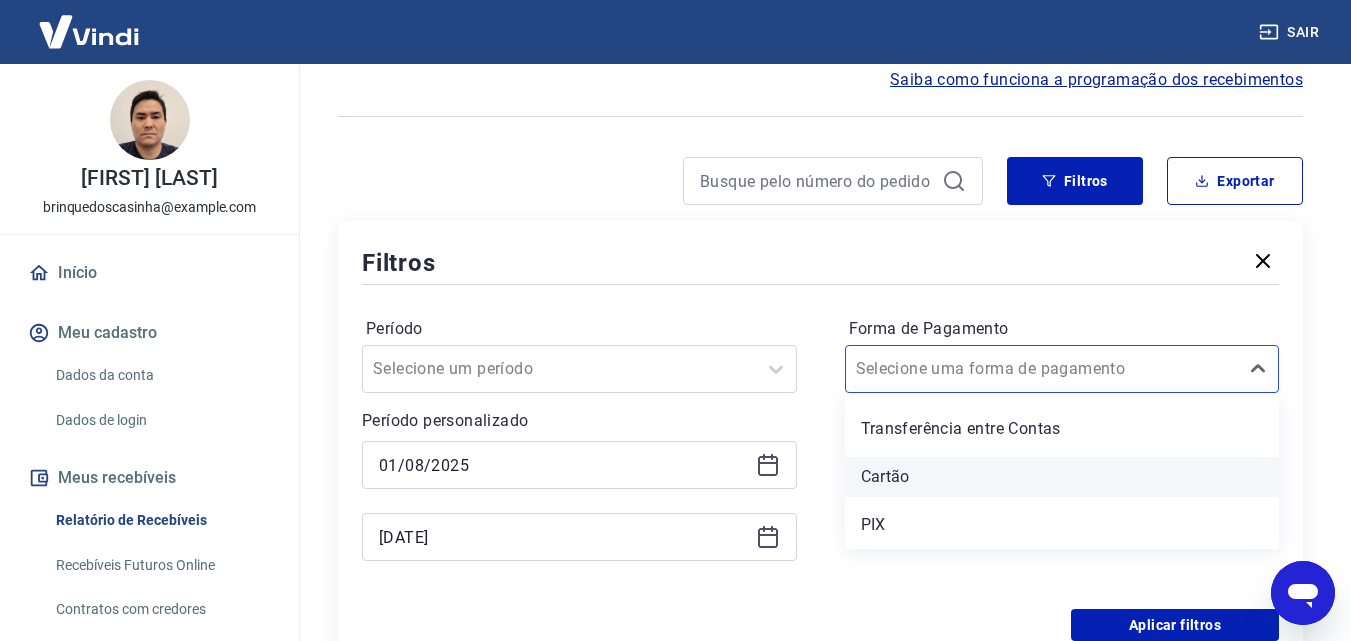 click on "Cartão" at bounding box center [1062, 477] 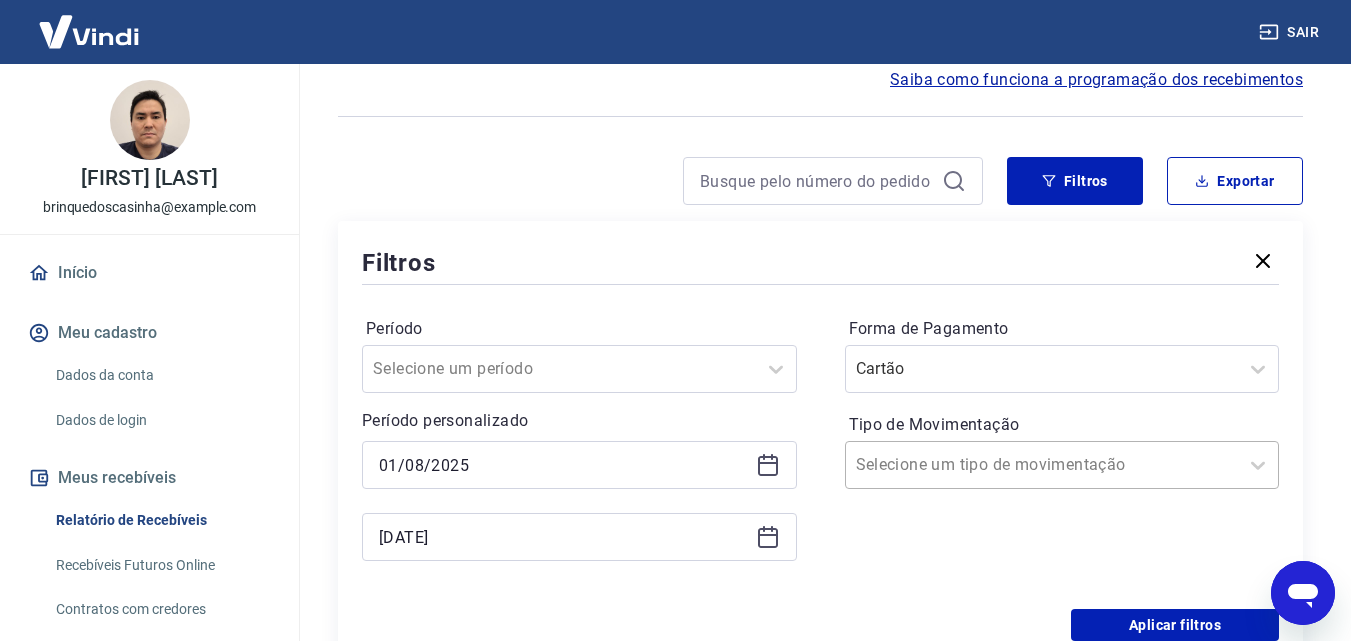 click at bounding box center [1042, 465] 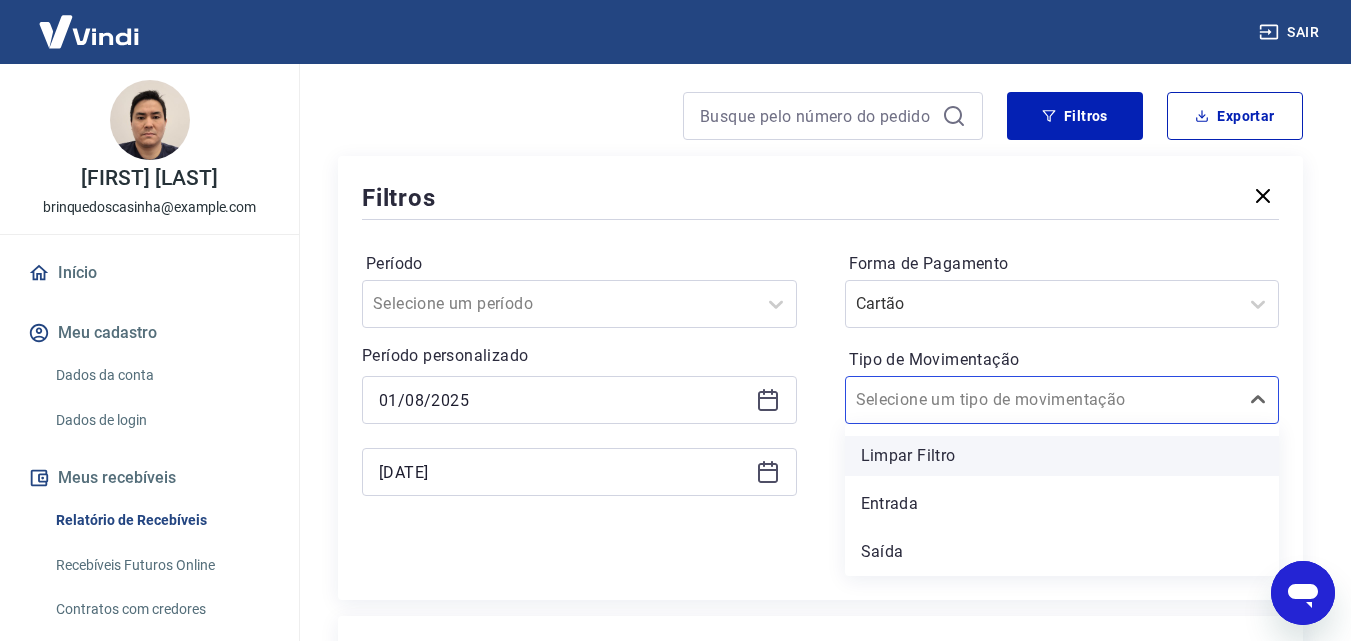 scroll, scrollTop: 192, scrollLeft: 0, axis: vertical 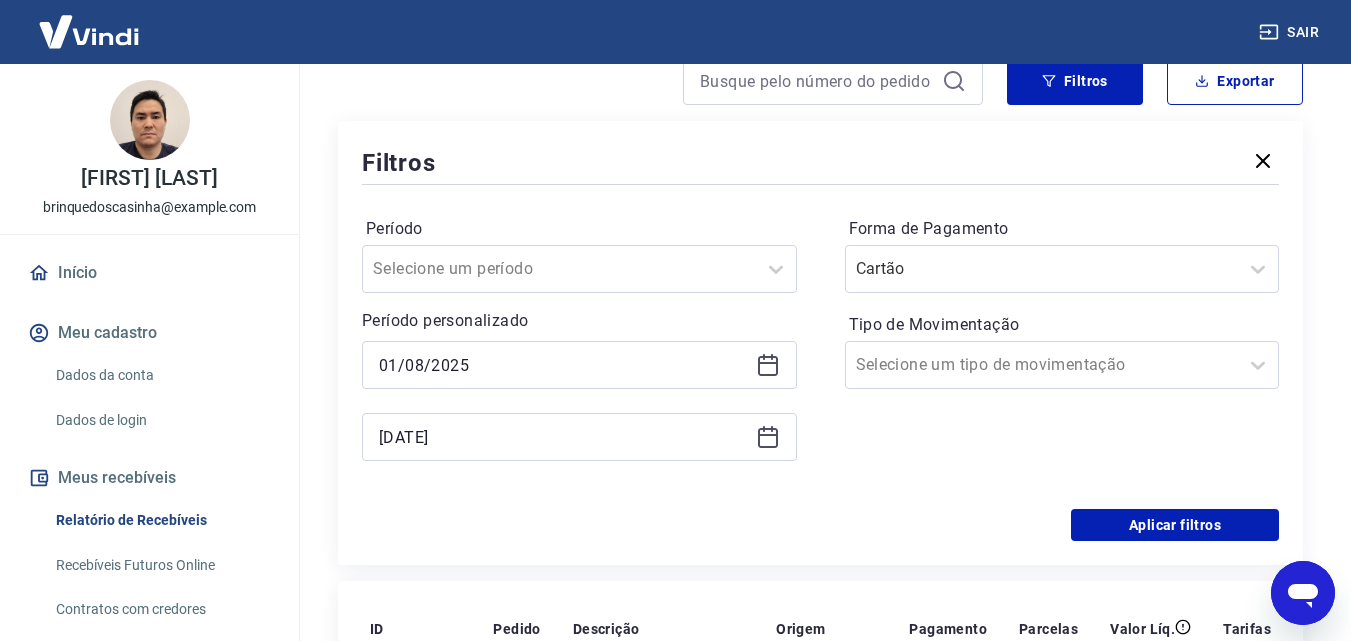 click on "Início / Meus Recebíveis / Relatório de Recebíveis Relatório de Recebíveis Saiba como funciona a programação dos recebimentos Saiba como funciona a programação dos recebimentos Filtros Exportar Filtros Período Selecione um período Período personalizado [DATE] [DATE] Forma de Pagamento Cartão Tipo de Movimentação Selecione um tipo de movimentação Aplicar filtros ID Pedido Descrição Origem Pagamento Parcelas Valor Líq. Tarifas Sex, 01 ago [NUMBER] Débito referente ao saque [NUMBER] Vindi Pagamentos Pix - -R$ 69,57 [NUMBER] [NUMBER] Crédito referente ao recebimento da transação [NUMBER] Intermediador Pix 1/1 R$ 69,57 1 - 2 de 2 1   Extratos Antigos Para ver lançamentos de recebíveis retroativos ao lançamento do extrato unificado,   você pode acessar os extratos antigos por meio de pagamento (Pix e Cartões). Acesse Extratos Antigos" at bounding box center (820, 484) 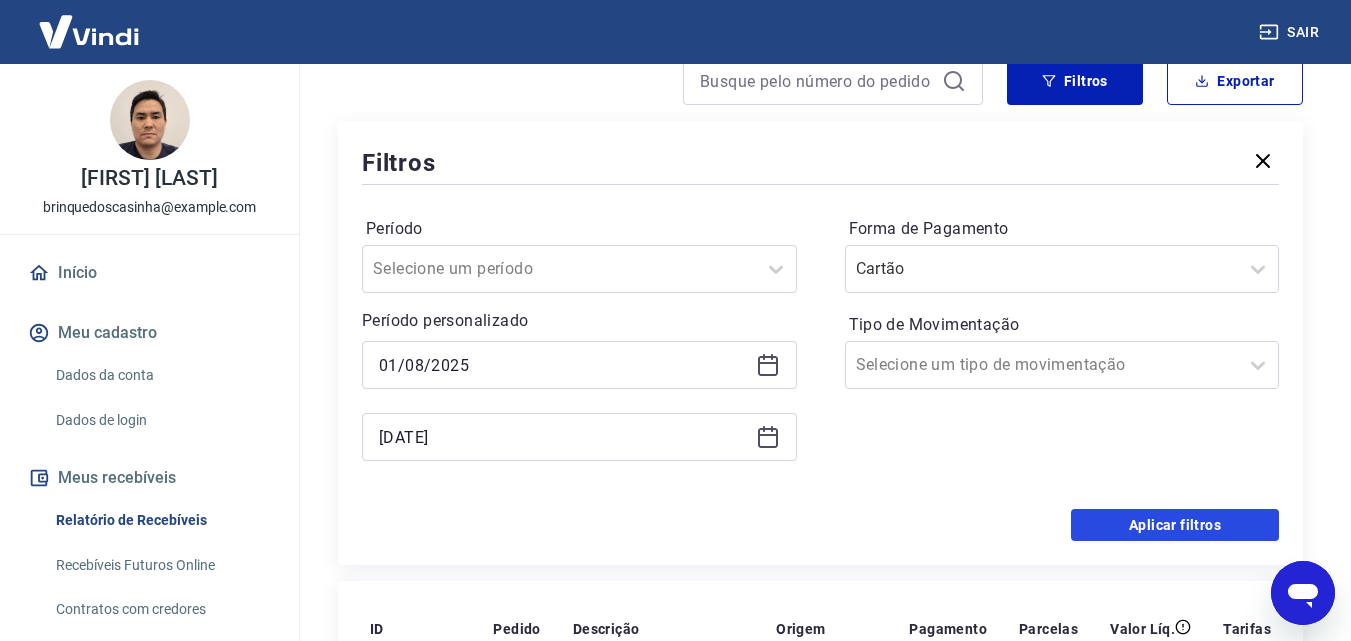 click on "Aplicar filtros" at bounding box center [1175, 525] 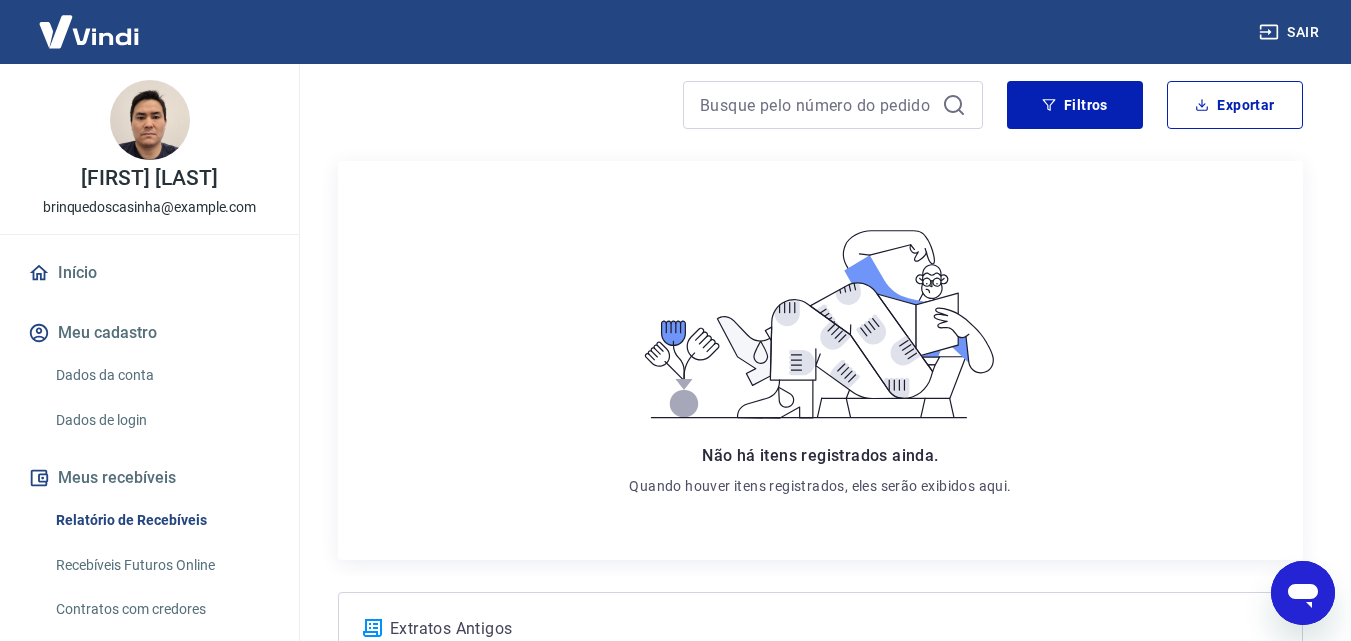 scroll, scrollTop: 0, scrollLeft: 0, axis: both 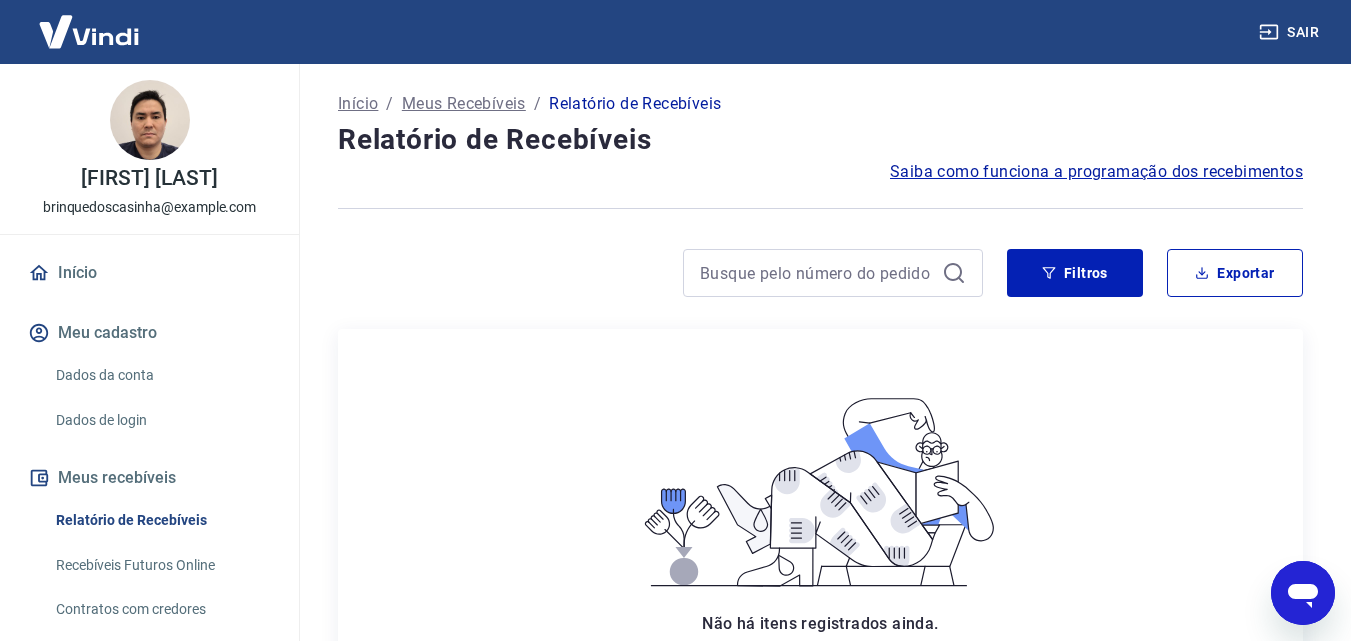 click on "Meus recebíveis" at bounding box center (149, 478) 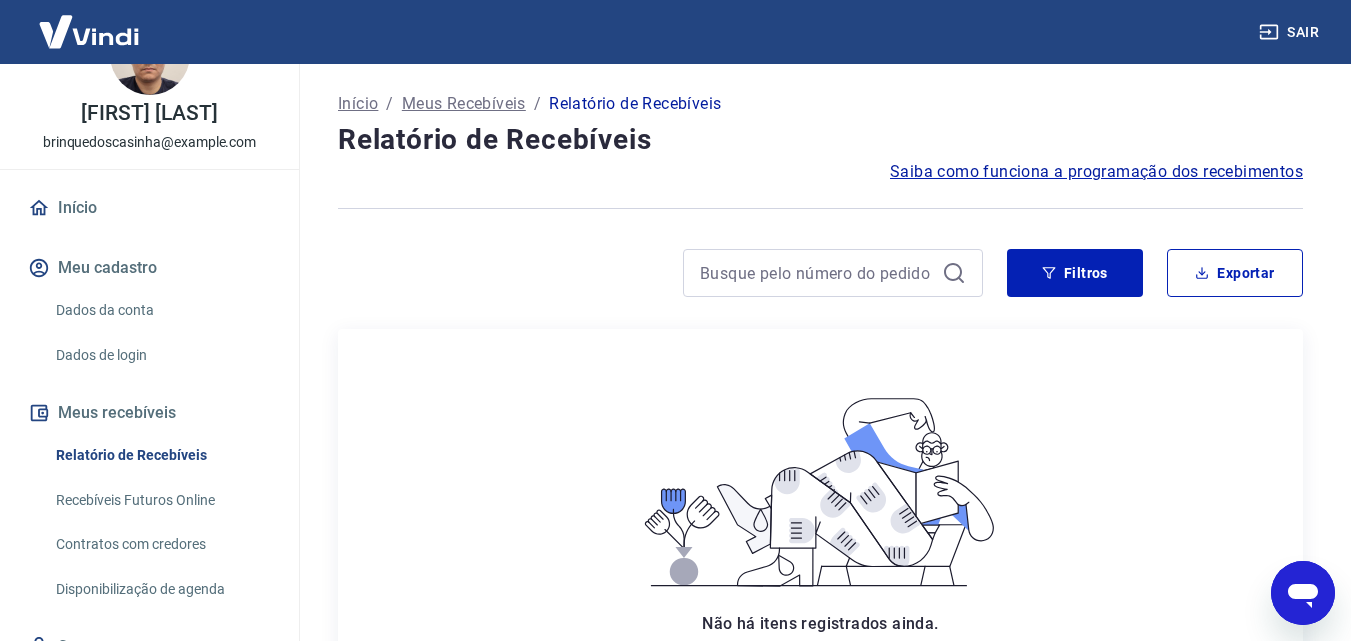 scroll, scrollTop: 100, scrollLeft: 0, axis: vertical 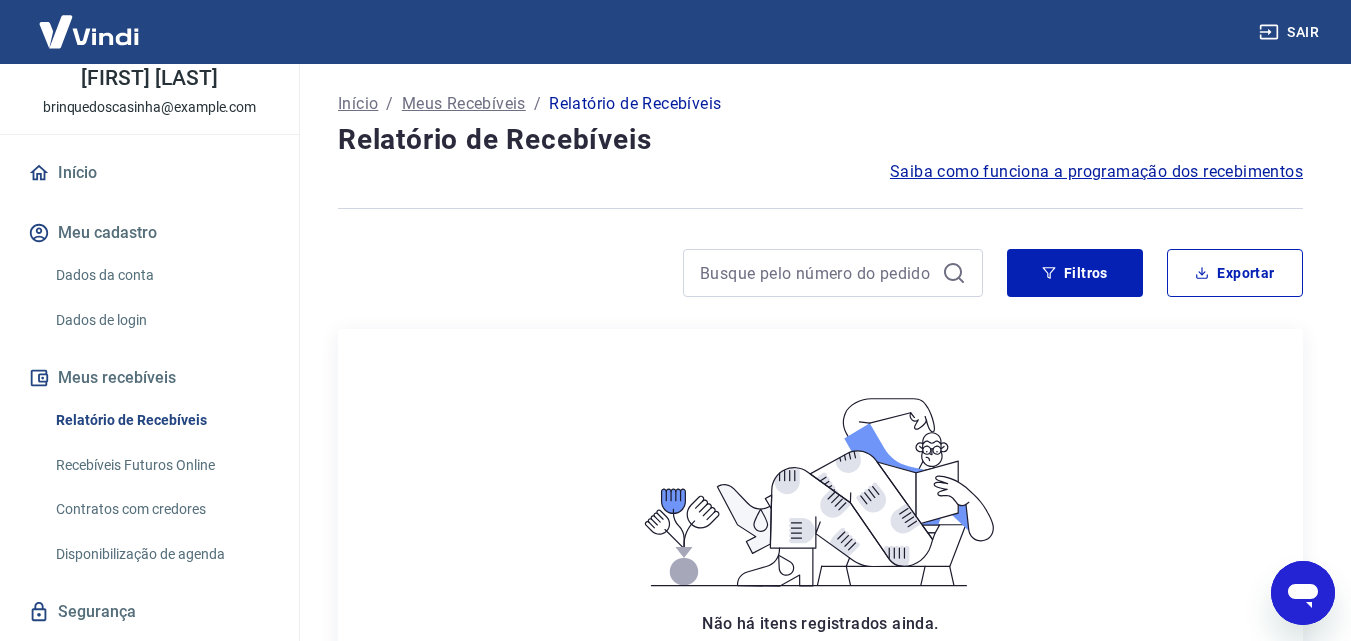 click on "Recebíveis Futuros Online" at bounding box center [161, 465] 